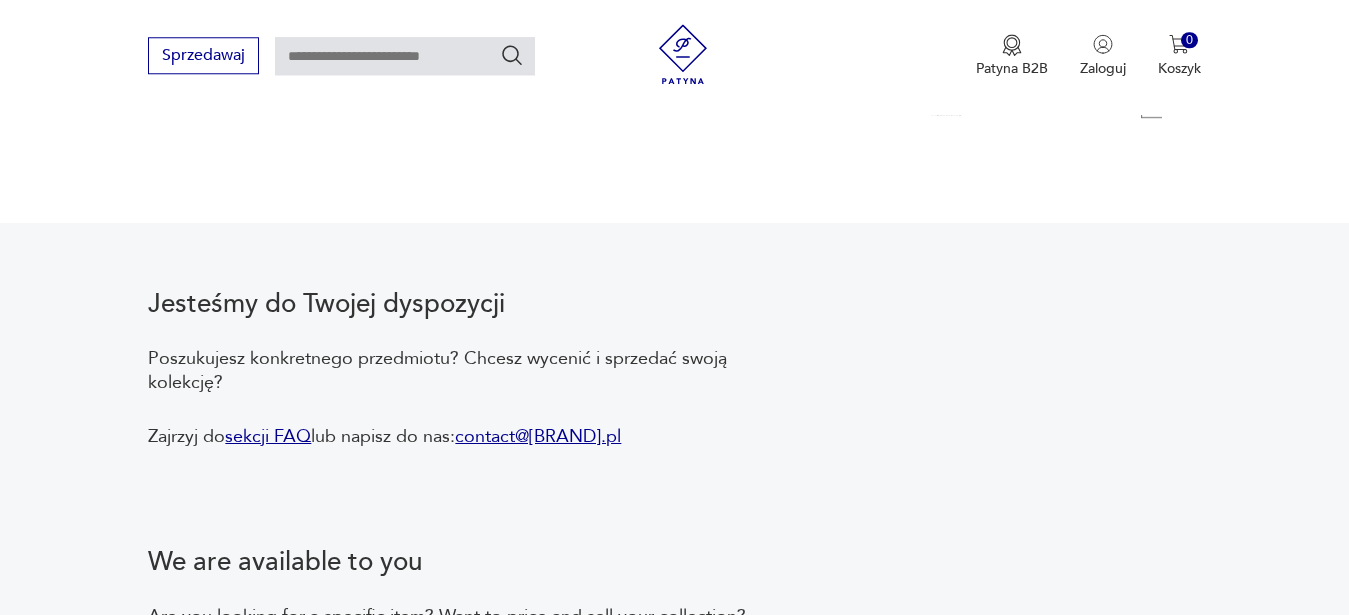 scroll, scrollTop: 3472, scrollLeft: 0, axis: vertical 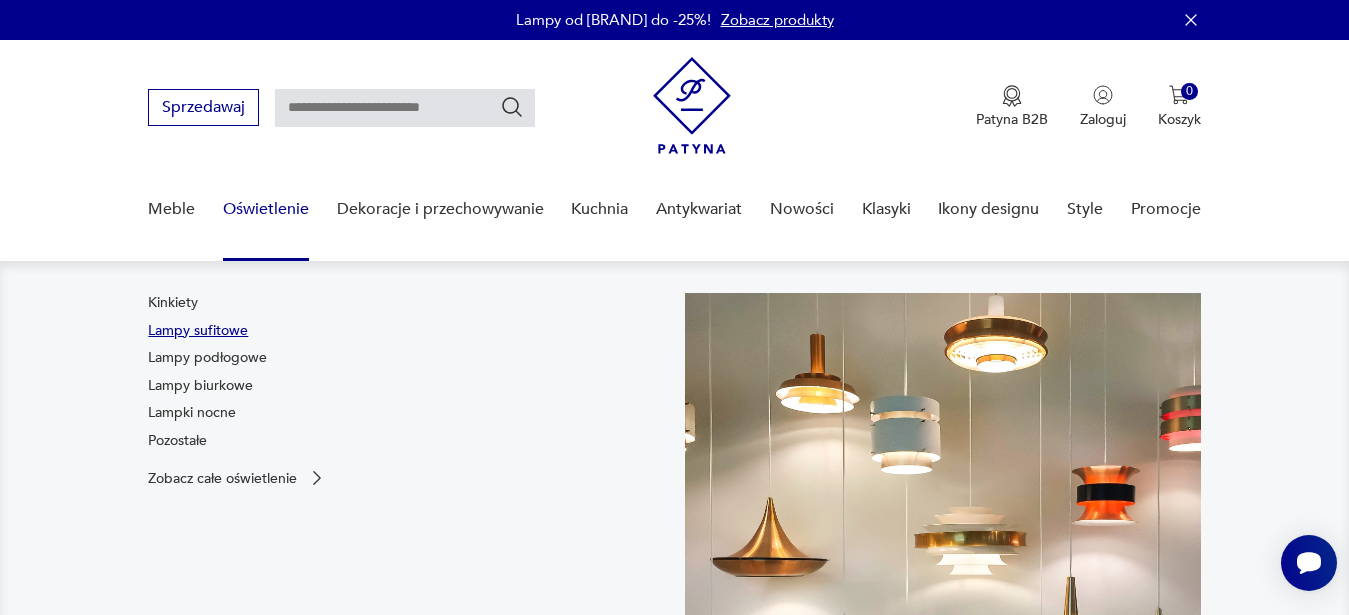 click on "Lampy sufitowe" at bounding box center (198, 331) 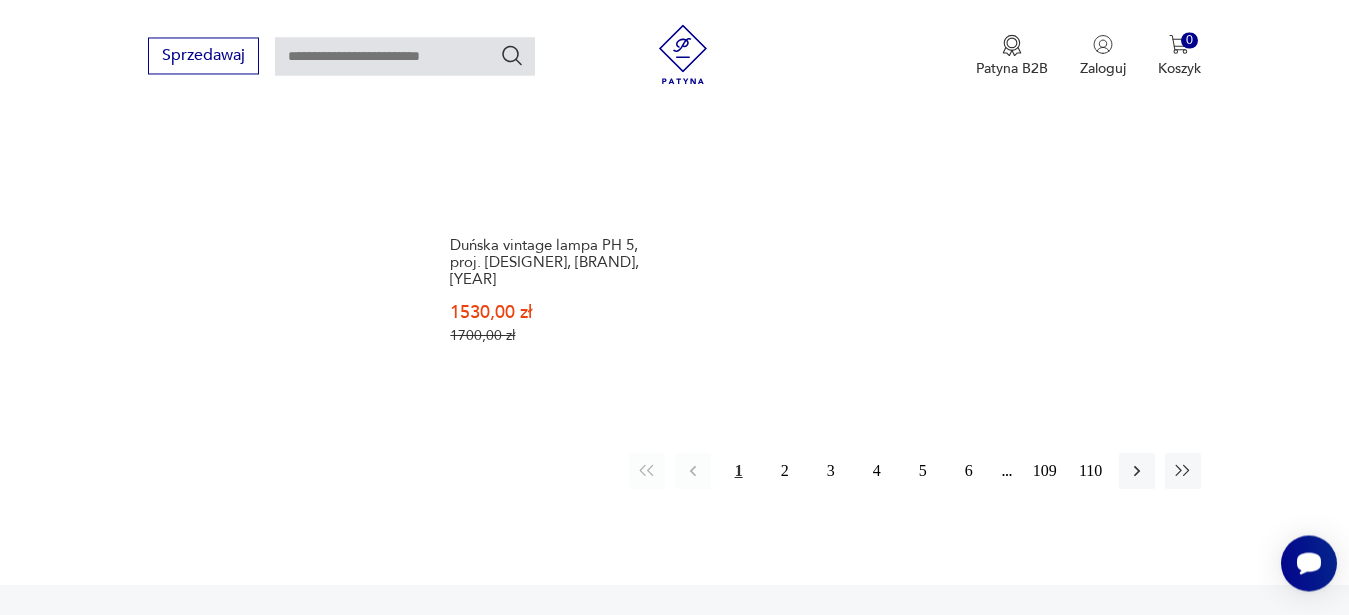 scroll, scrollTop: 3191, scrollLeft: 0, axis: vertical 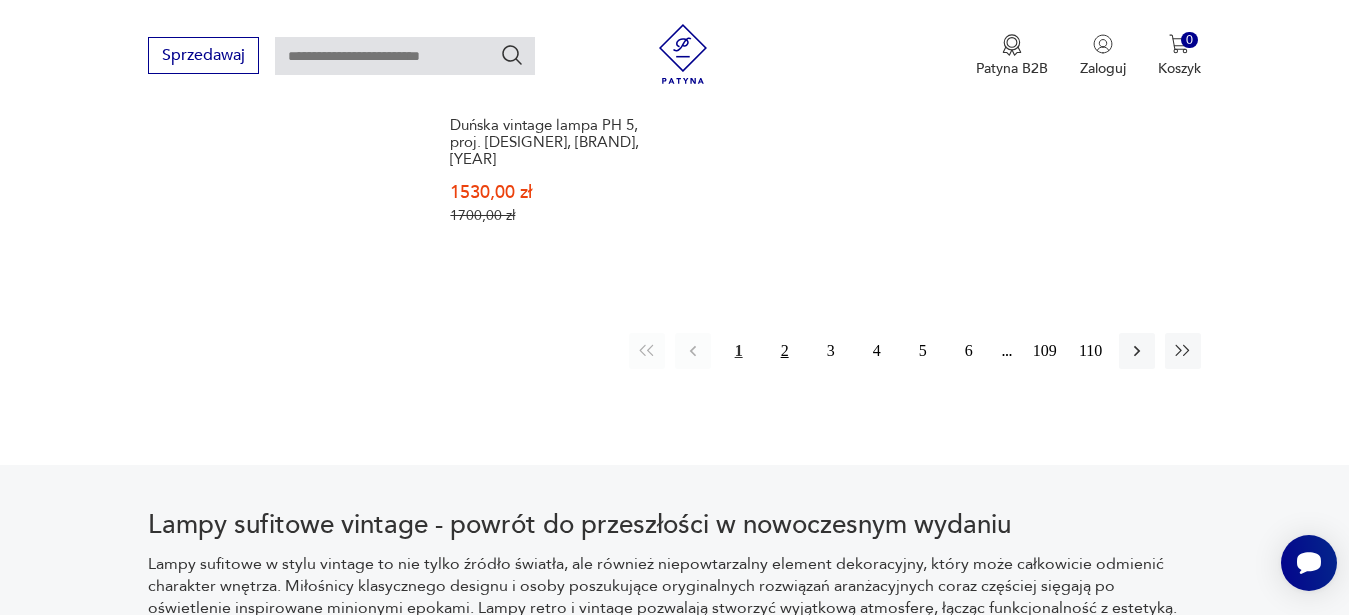 click on "2" at bounding box center (785, 351) 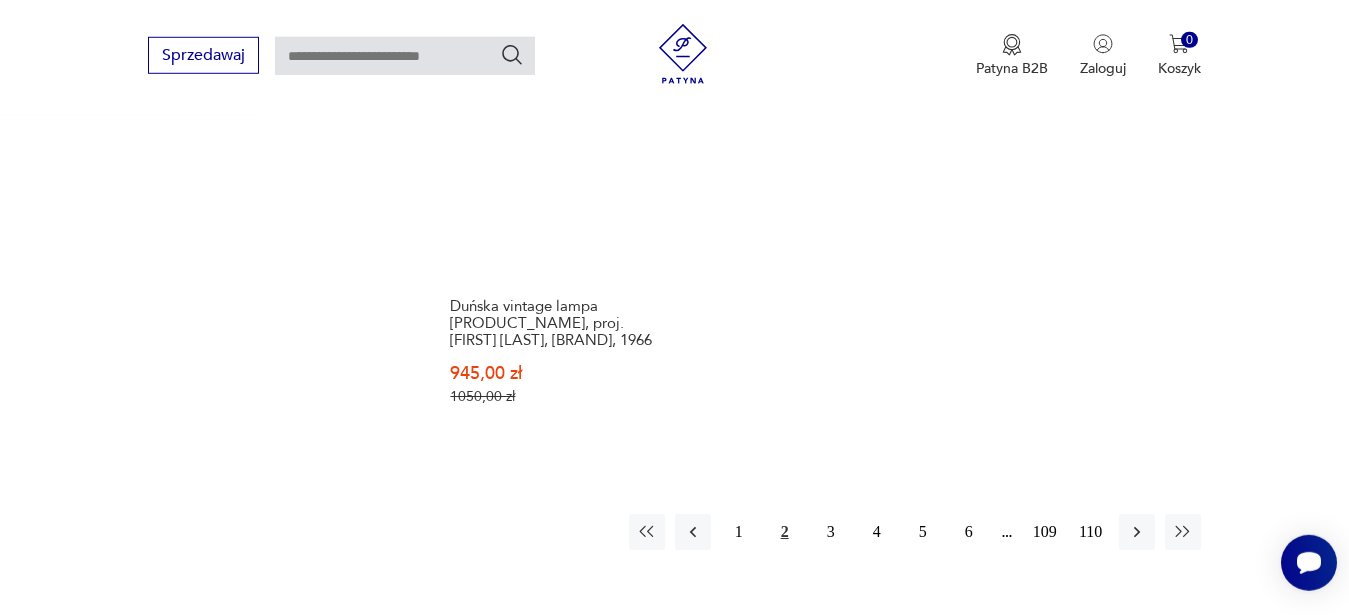 scroll, scrollTop: 3081, scrollLeft: 0, axis: vertical 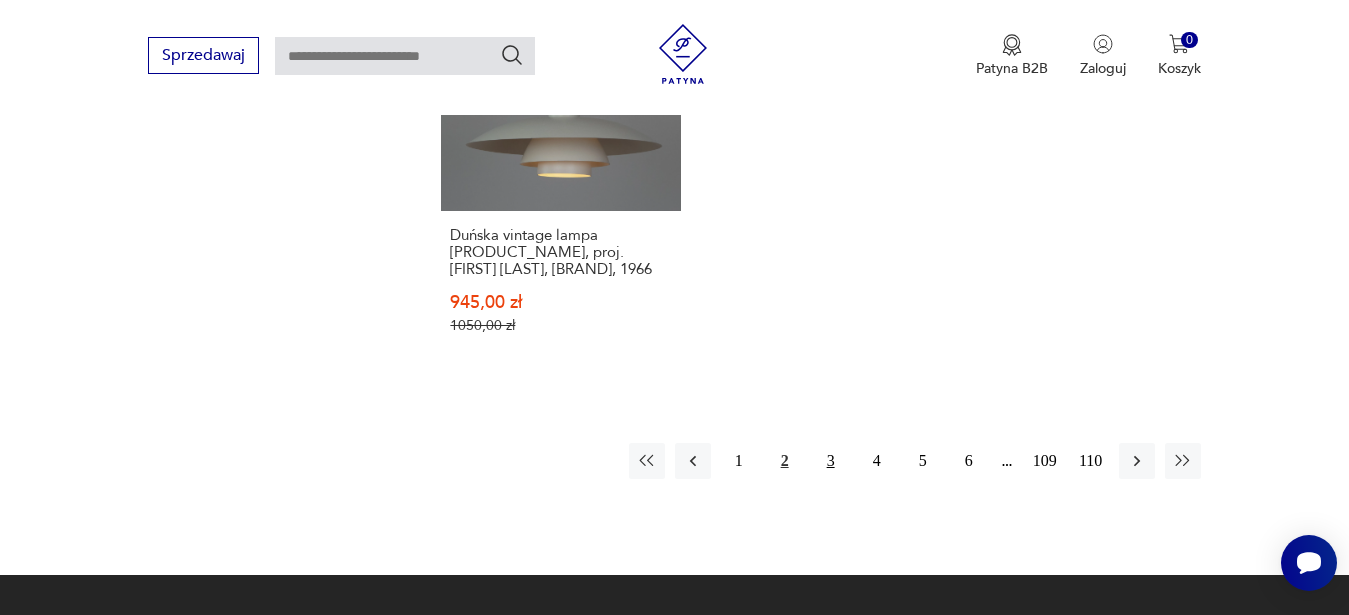 click on "3" at bounding box center [831, 461] 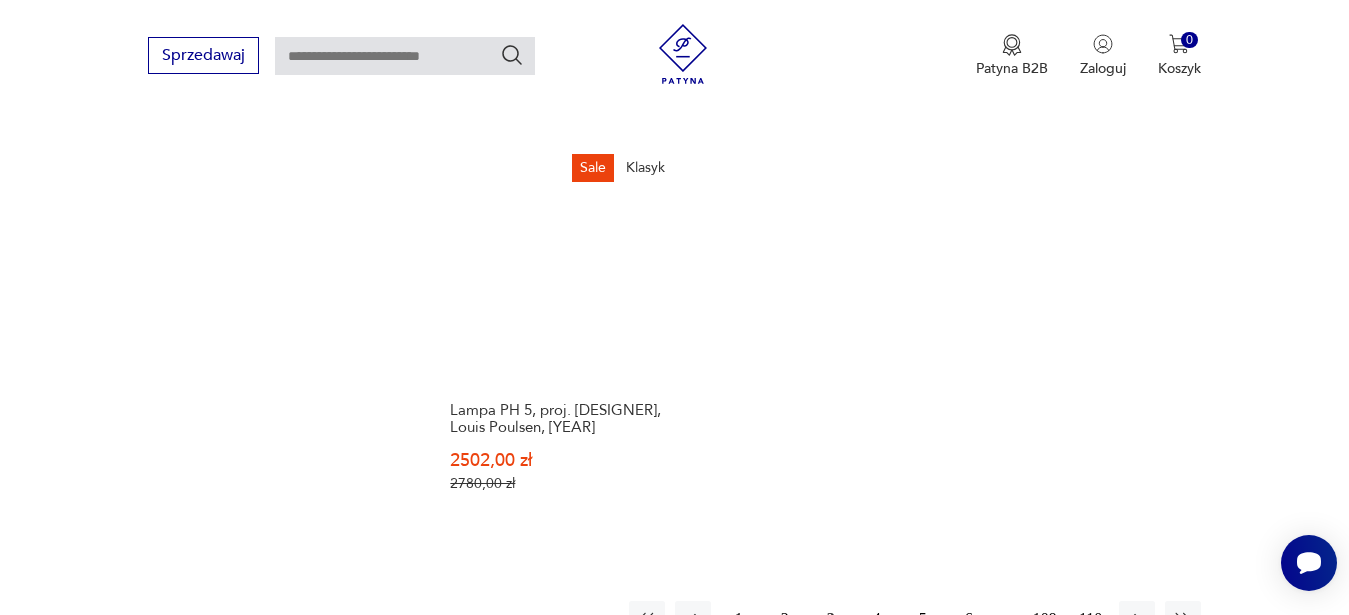 scroll, scrollTop: 3081, scrollLeft: 0, axis: vertical 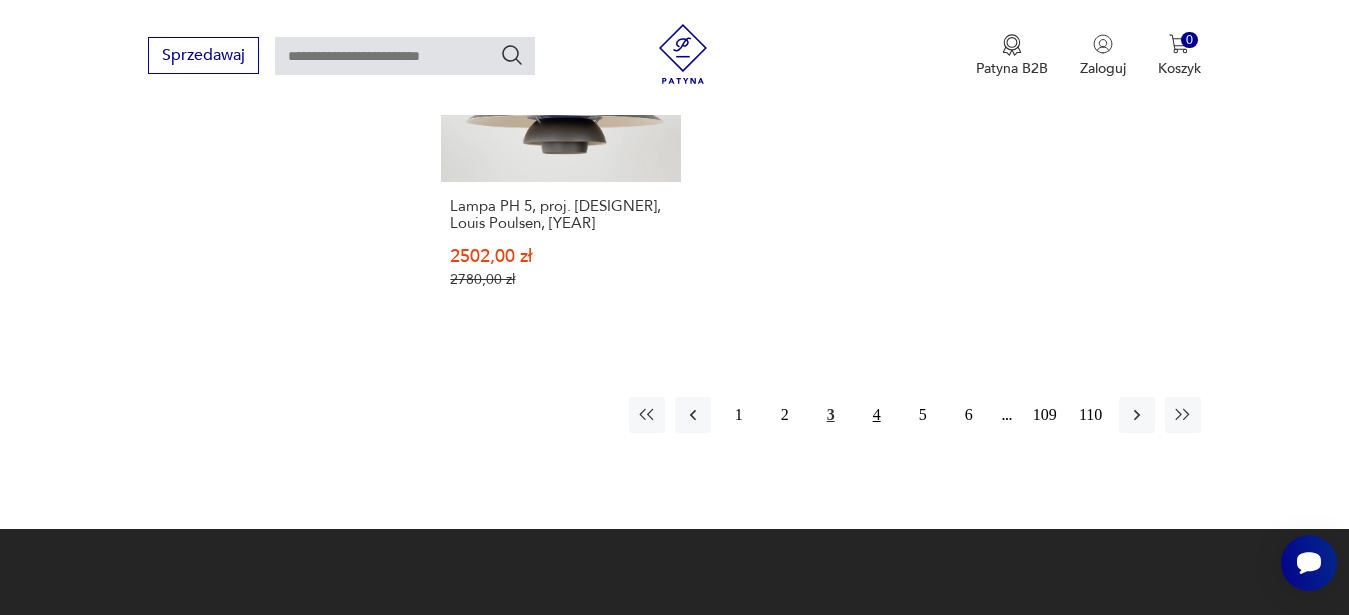 click on "4" at bounding box center [877, 415] 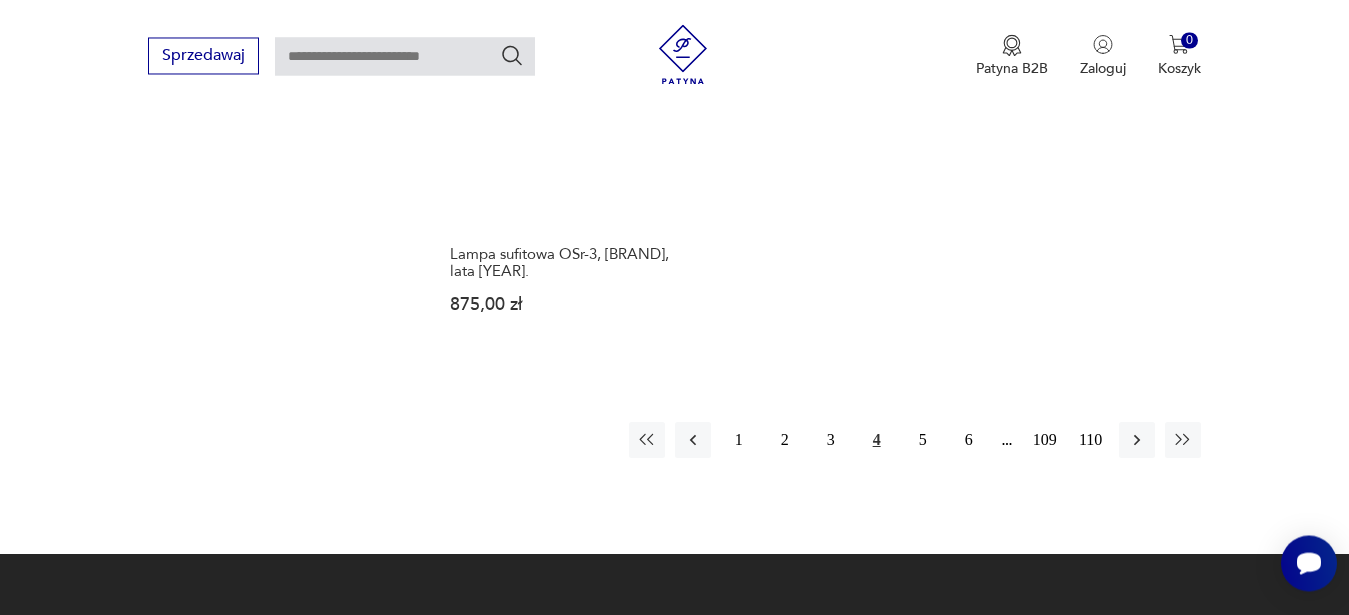 scroll, scrollTop: 3081, scrollLeft: 0, axis: vertical 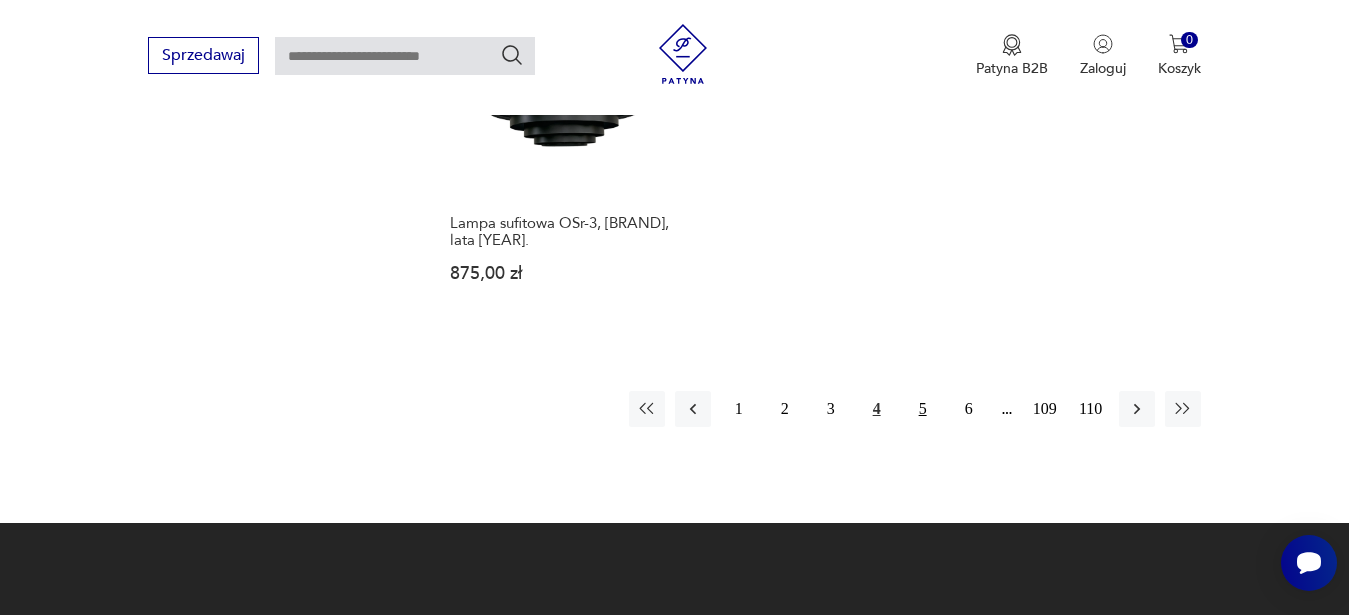 click on "5" at bounding box center (923, 409) 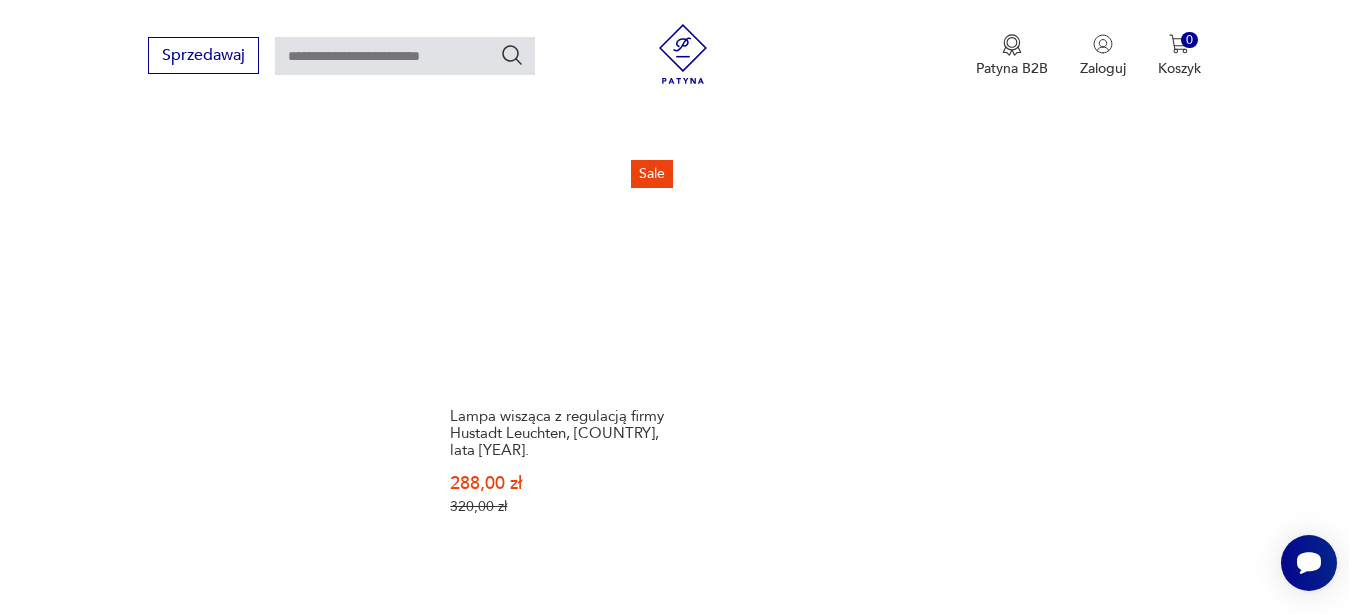 scroll, scrollTop: 3081, scrollLeft: 0, axis: vertical 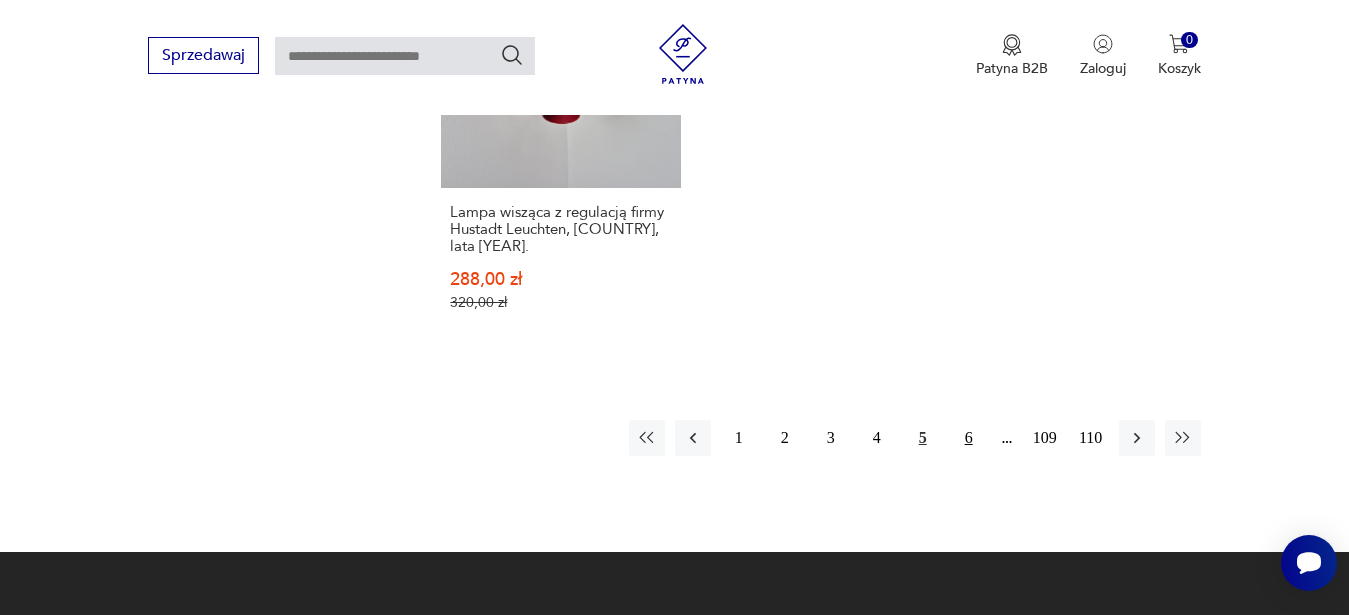 click on "6" at bounding box center [969, 438] 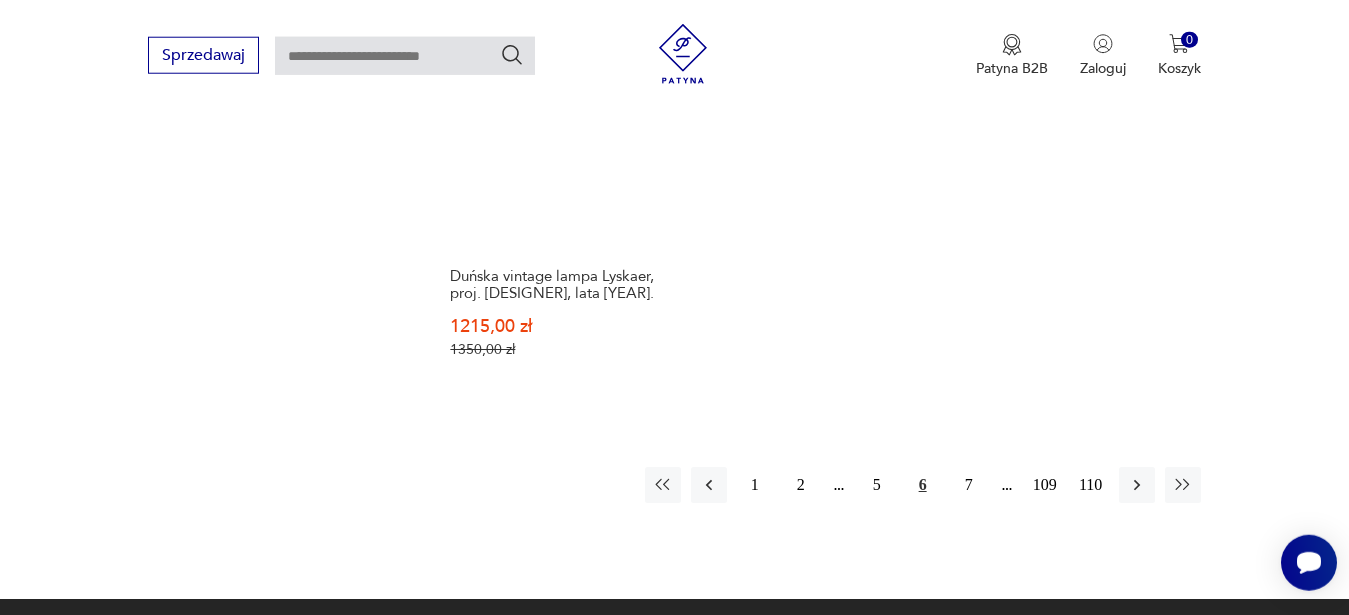 scroll, scrollTop: 2979, scrollLeft: 0, axis: vertical 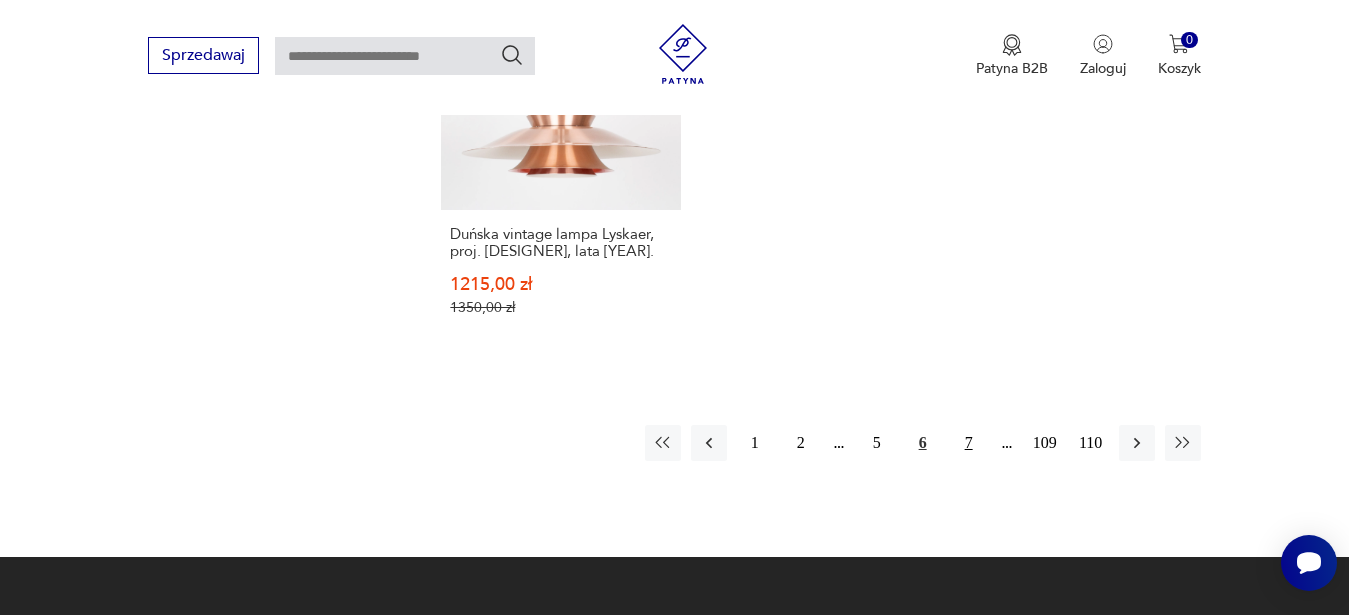 click on "7" at bounding box center [969, 443] 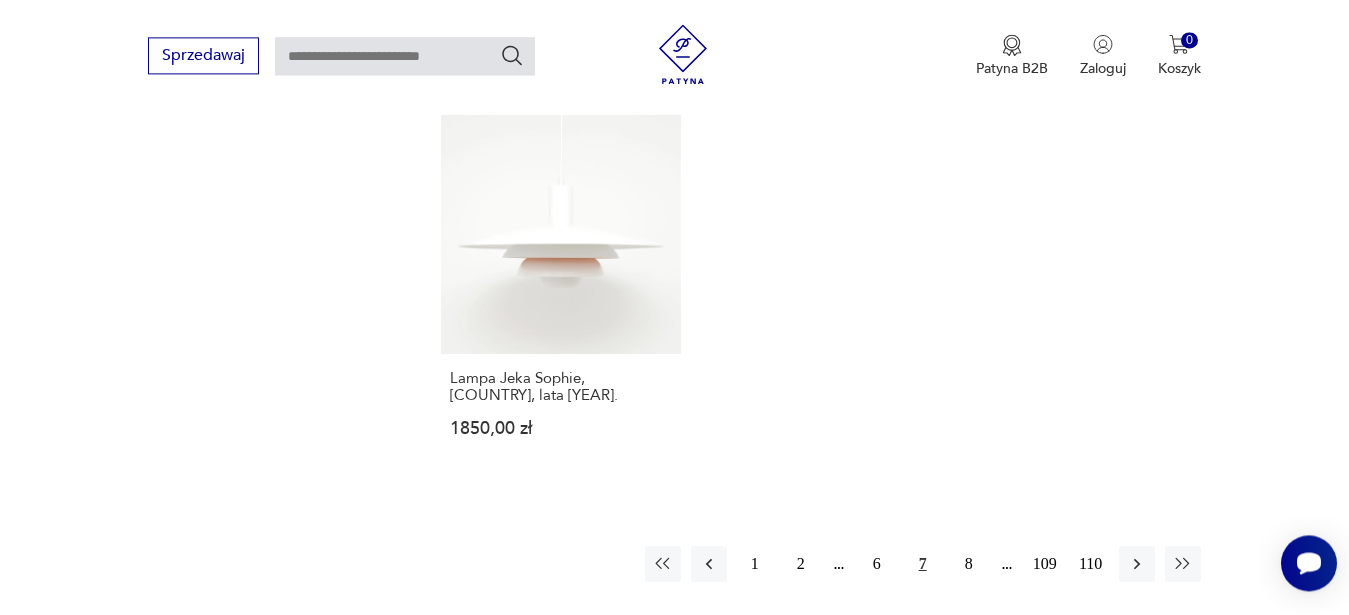 scroll, scrollTop: 2877, scrollLeft: 0, axis: vertical 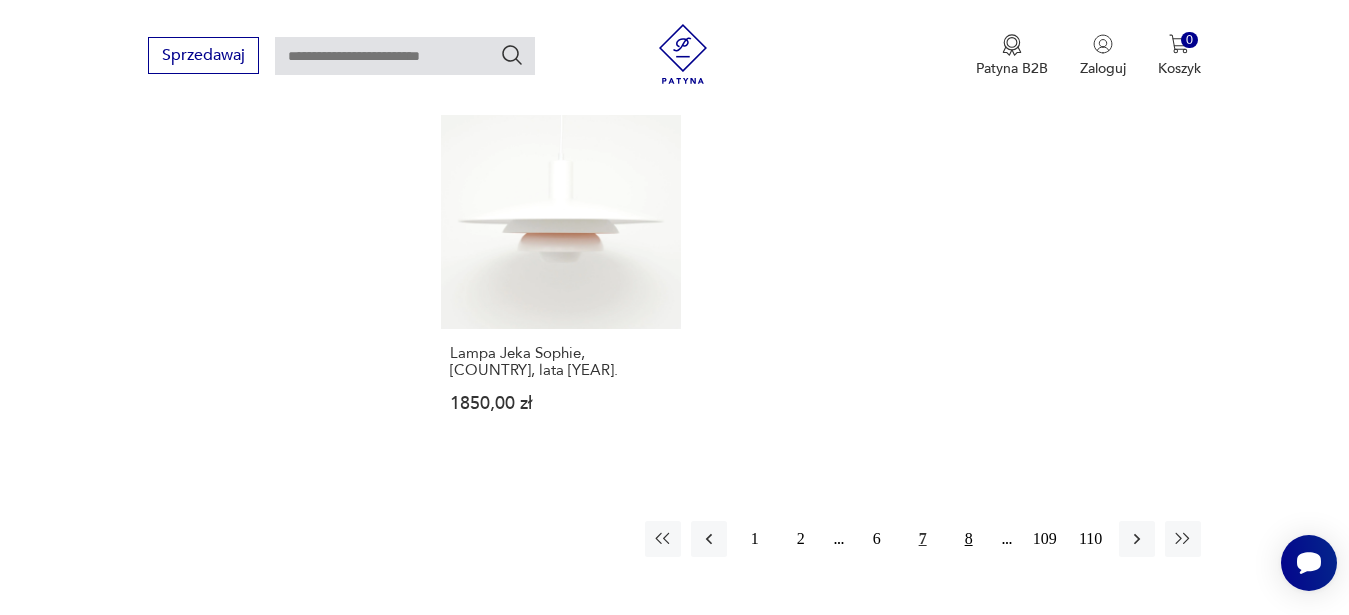 click on "8" at bounding box center (969, 539) 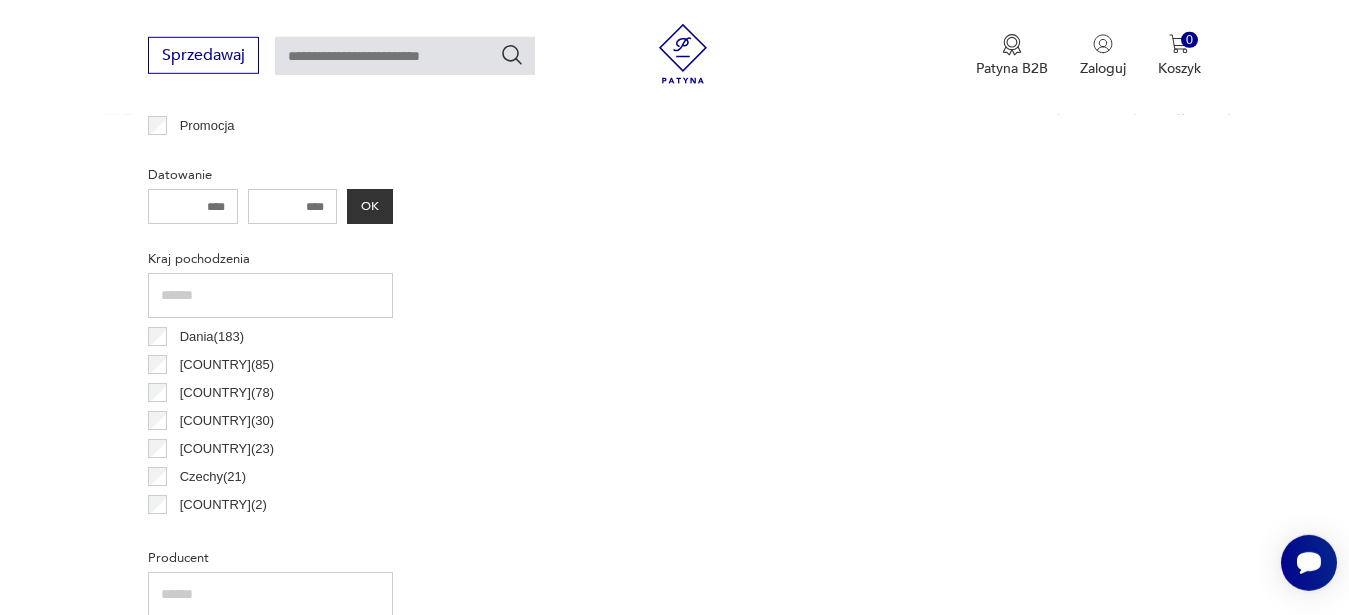 scroll, scrollTop: 531, scrollLeft: 0, axis: vertical 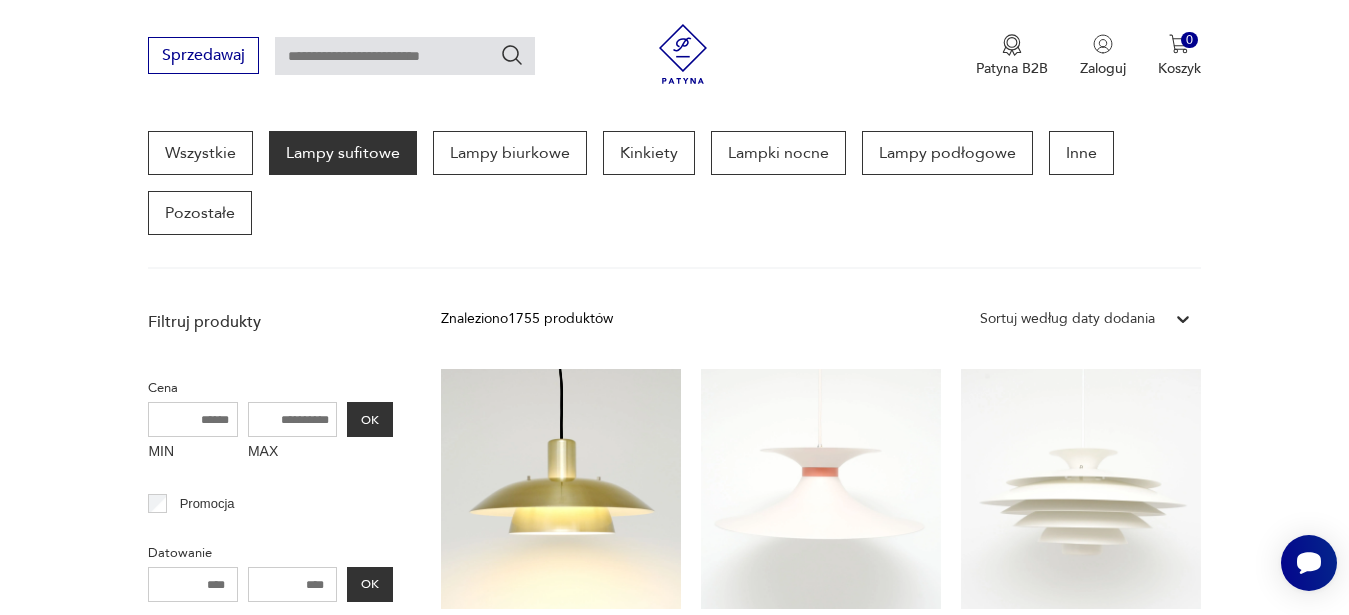 click at bounding box center (405, 56) 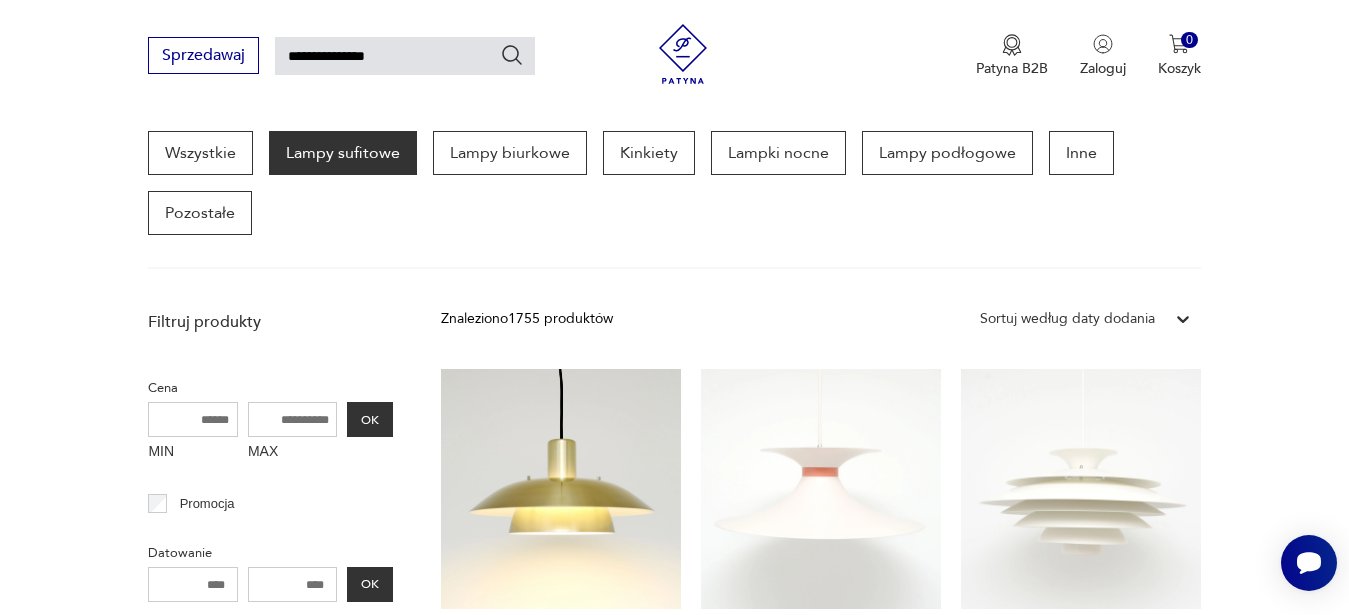 type on "**********" 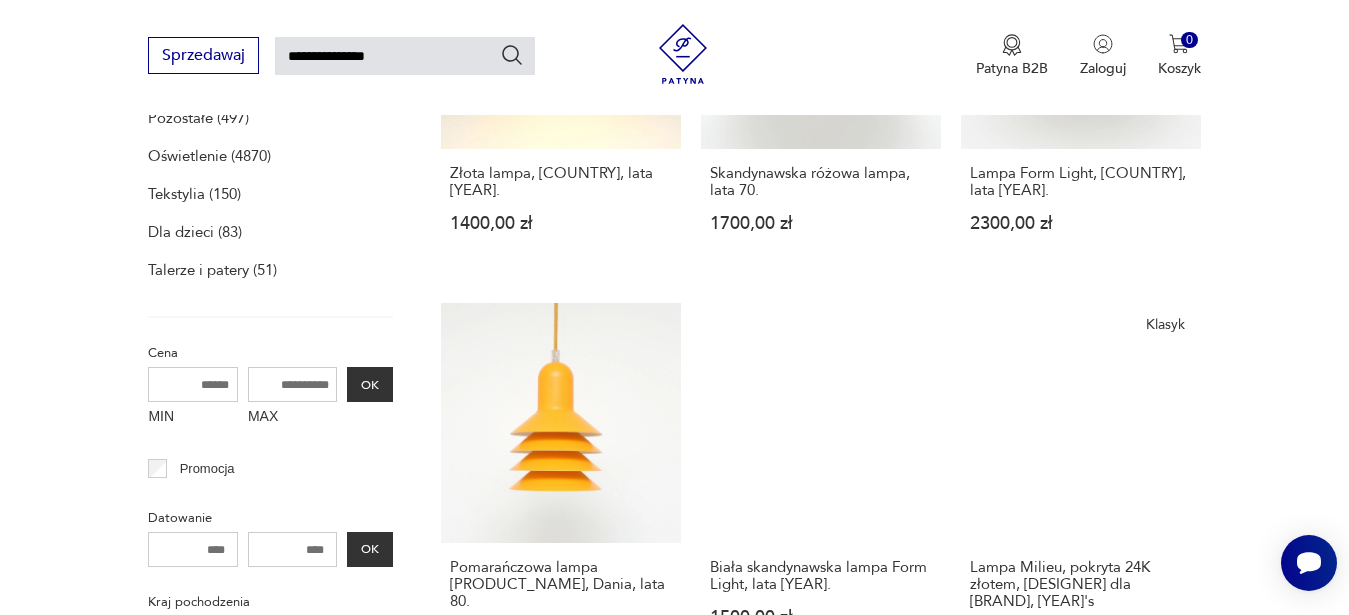 scroll, scrollTop: 71, scrollLeft: 0, axis: vertical 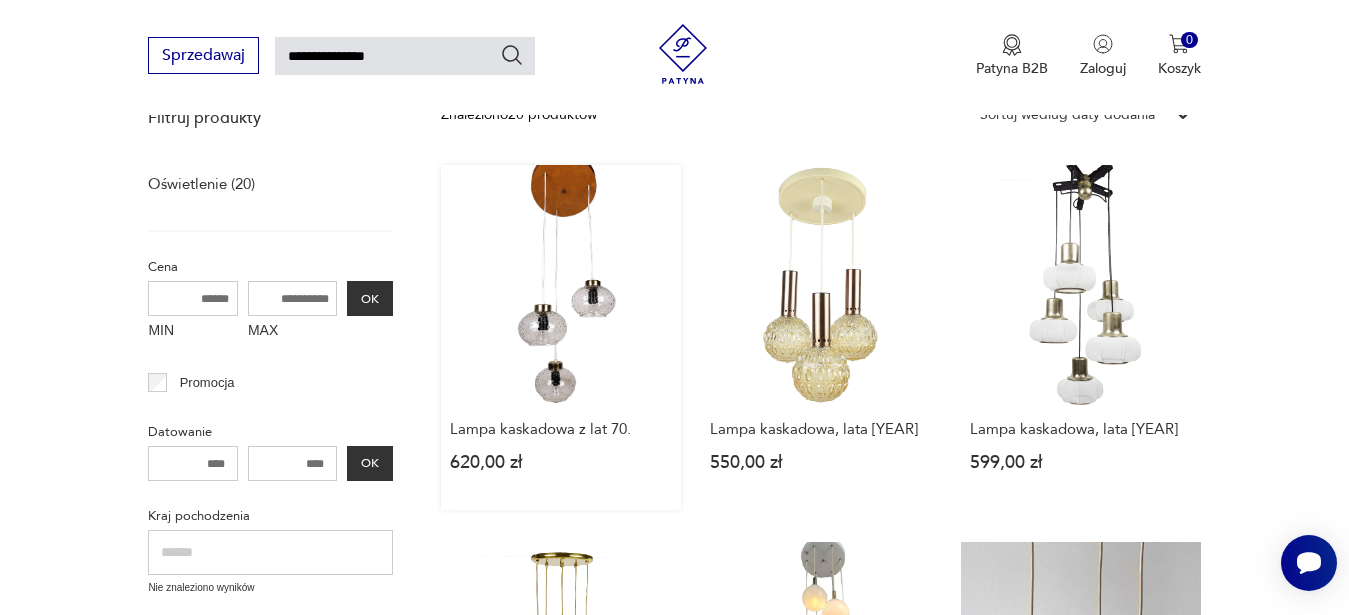click on "Lampa kaskadowa z lat 70. 620,00 zł" at bounding box center [561, 337] 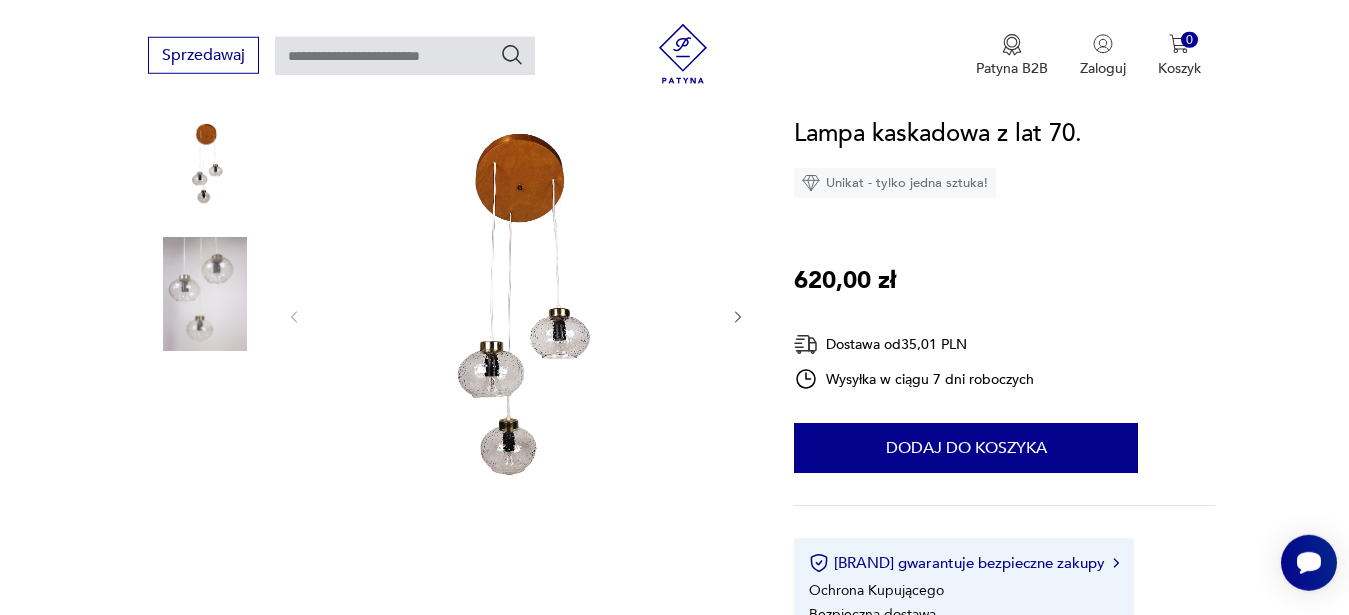 scroll, scrollTop: 306, scrollLeft: 0, axis: vertical 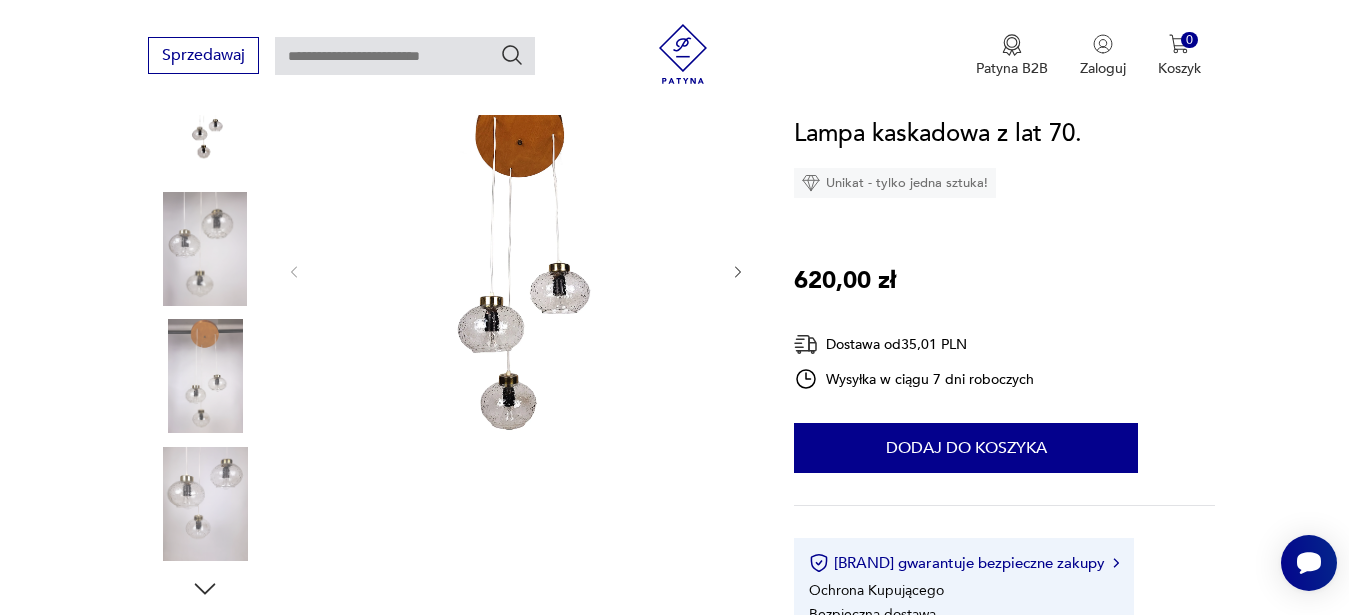 click at bounding box center [0, 0] 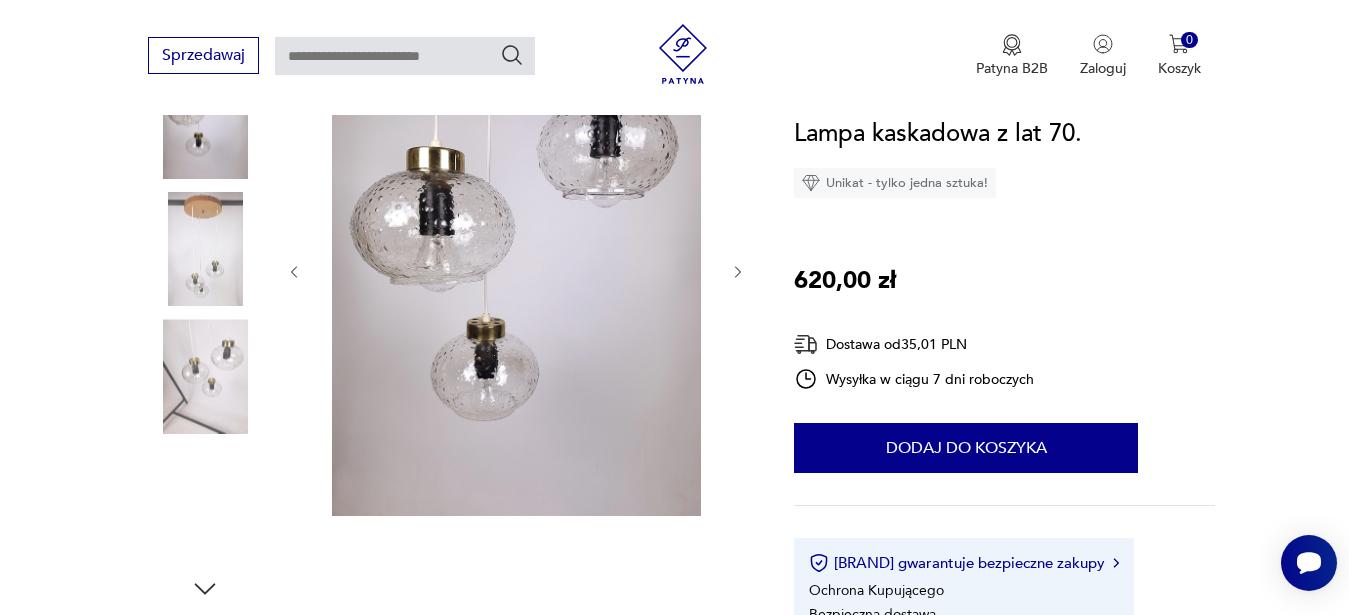 click at bounding box center [0, 0] 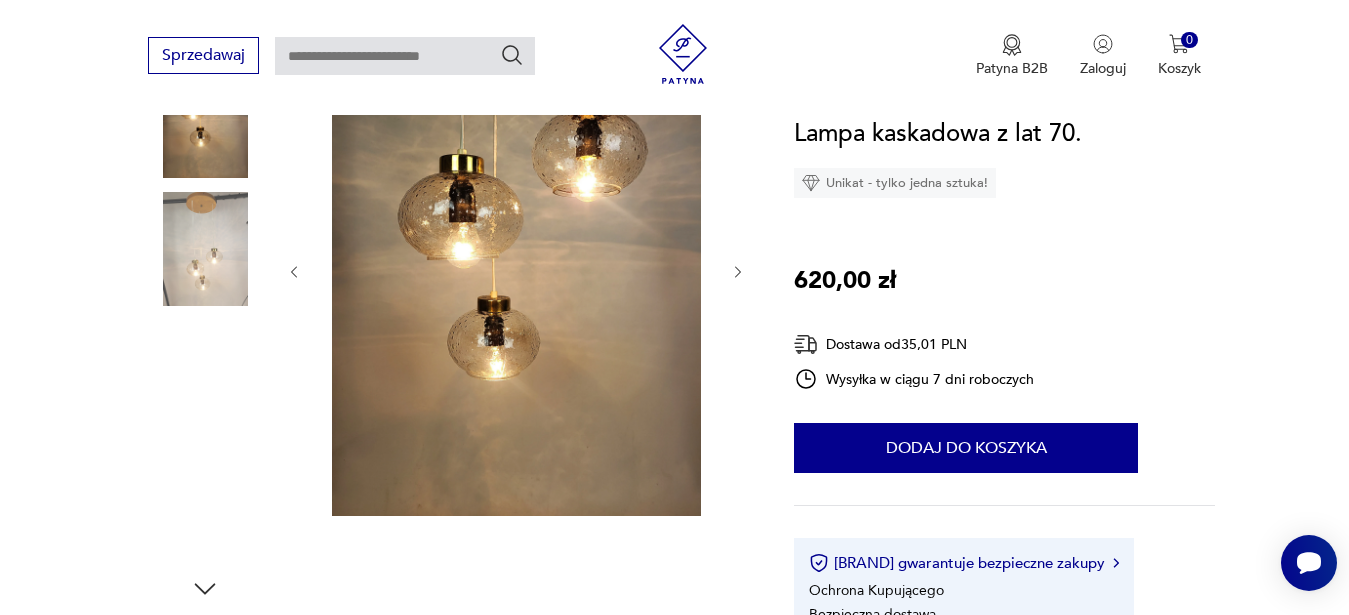 click at bounding box center (0, 0) 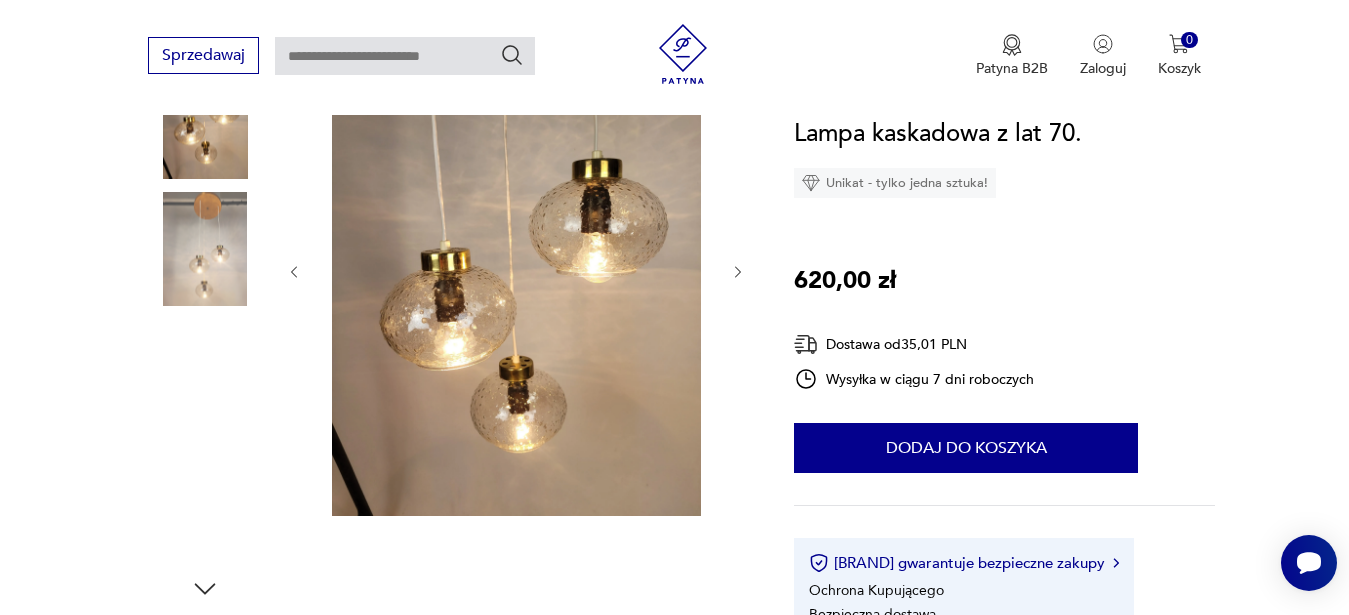 click at bounding box center [0, 0] 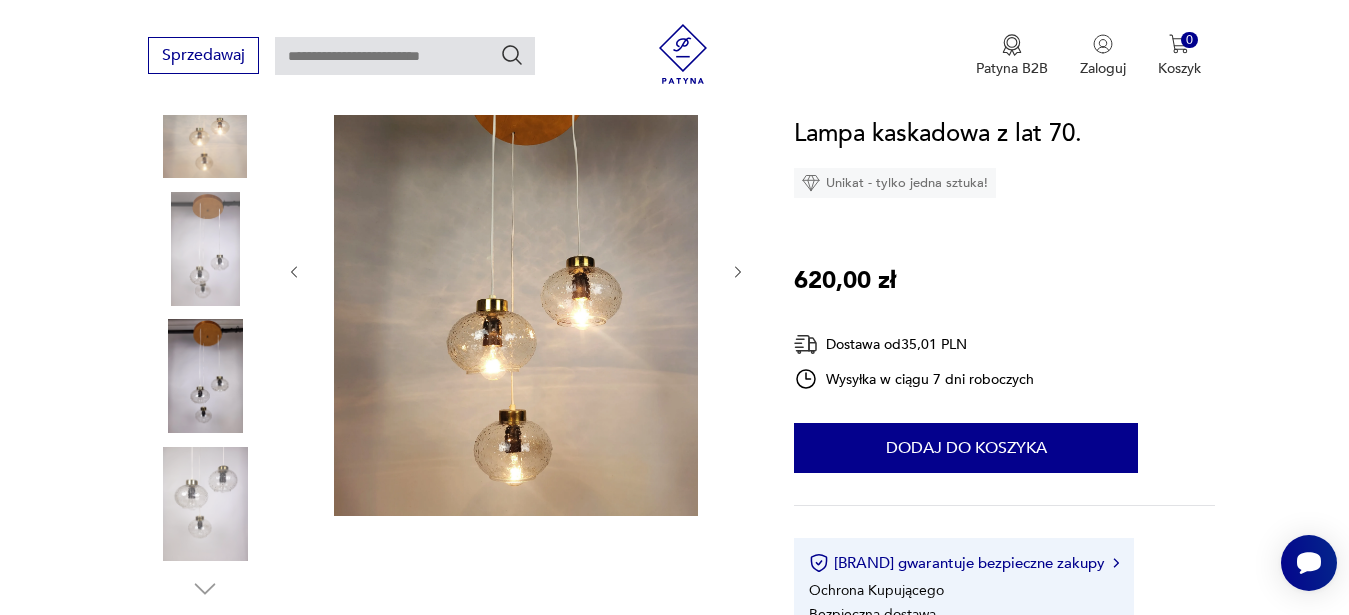 click at bounding box center [0, 0] 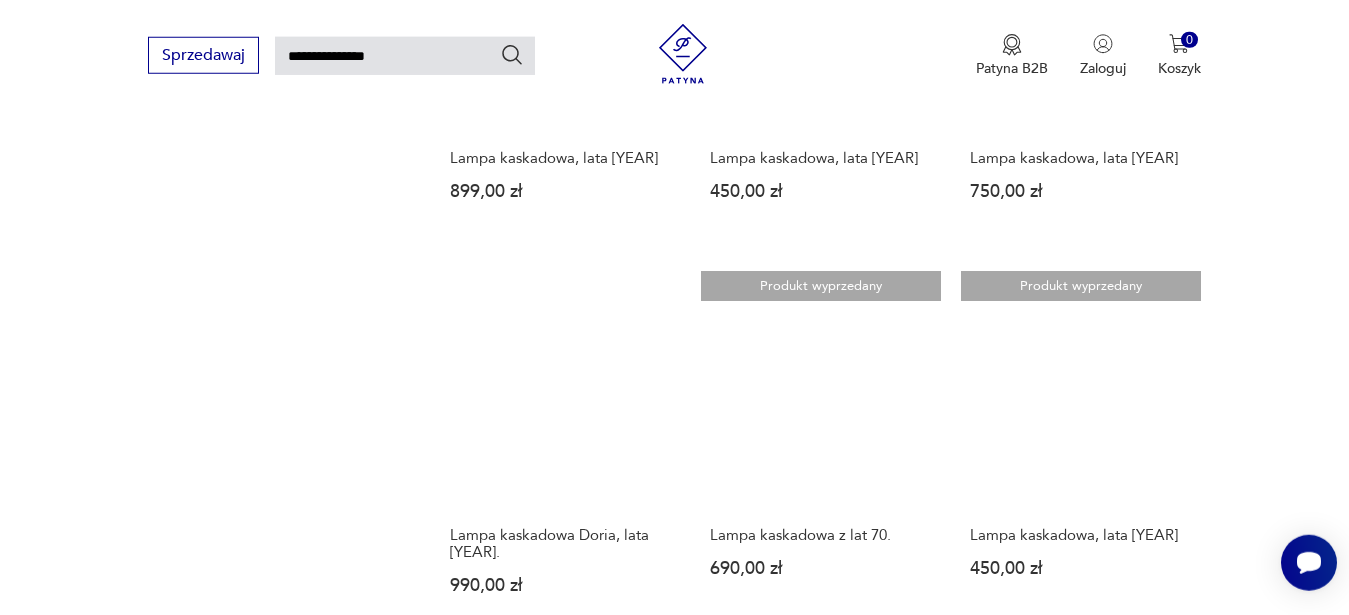 scroll, scrollTop: 1354, scrollLeft: 0, axis: vertical 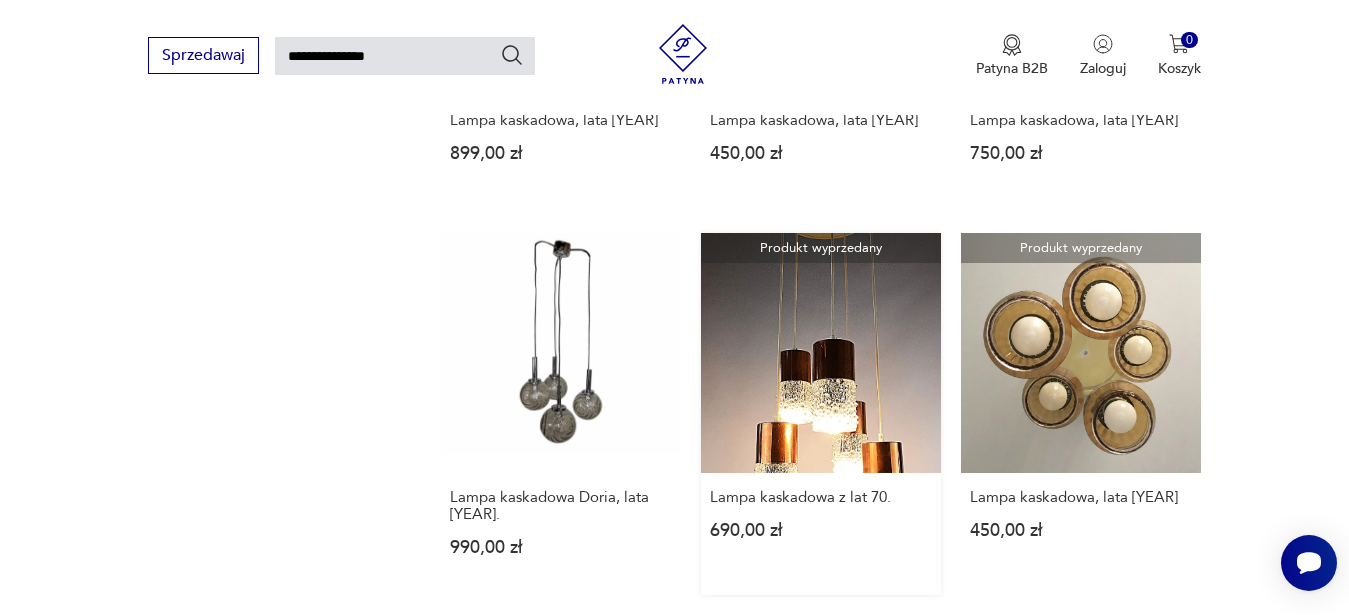click on "Produkt wyprzedany Lampa kaskadowa z lat 70. 690,00 zł" at bounding box center [821, 414] 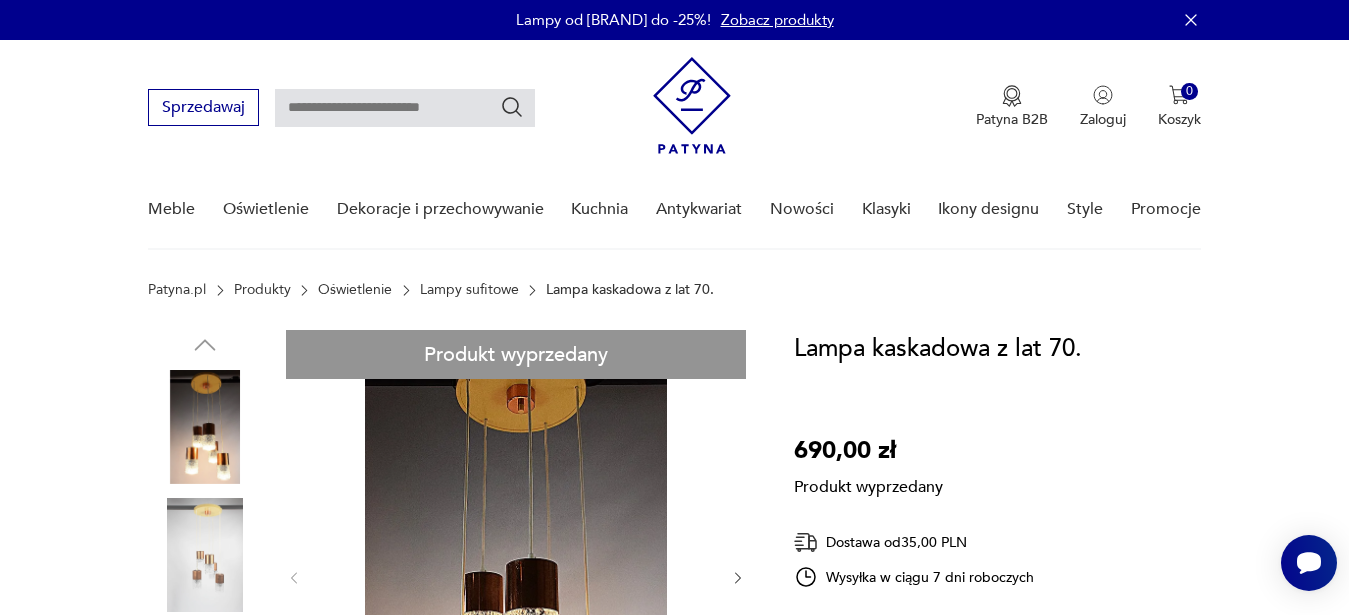 scroll, scrollTop: 204, scrollLeft: 0, axis: vertical 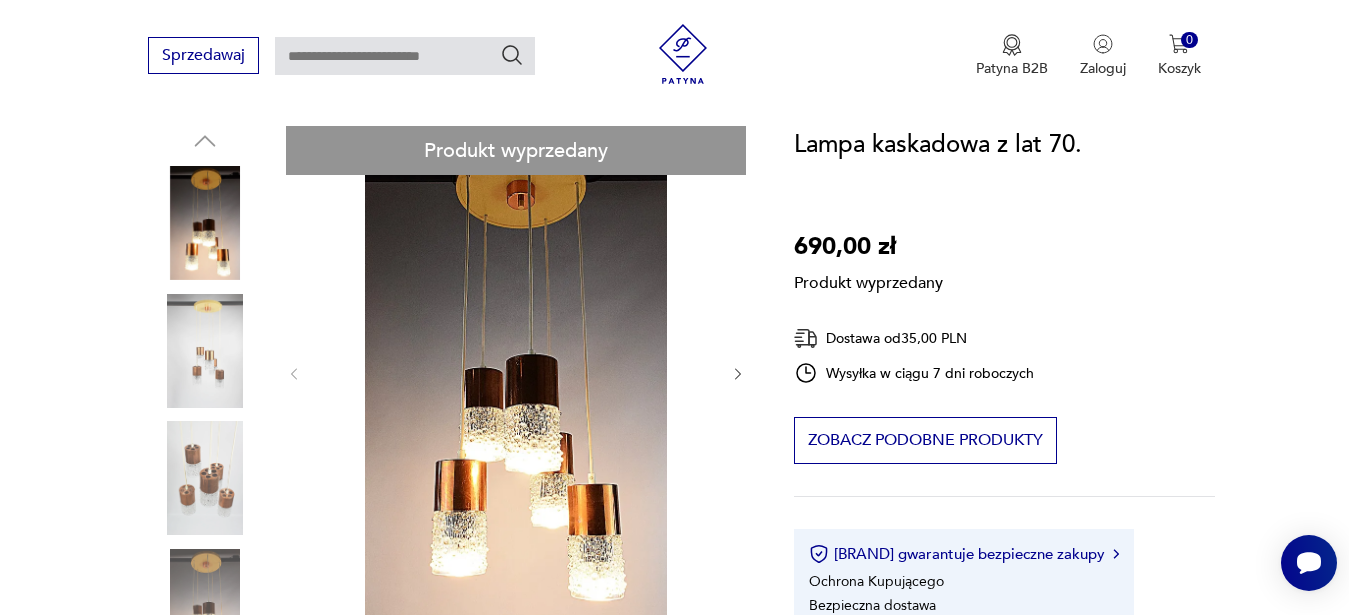 click on "Produkt wyprzedany Opis produktu Lampa kaskadowa z lat 70, z ozdobnymi kloszami z grubego szkła. Lampa w stanie bardzo dobrym minimalne ślady użytkowania, możliwa regulacja długością kabli.
wys:80cm
szer:27cm Rozwiń więcej Szczegóły produktu Tagi:   luksusowo ,  szkło lodowe O sprzedawcy [BRAND] [USERNAME] Zweryfikowany sprzedawca Od 9 lat z [BRAND] Dostawa i zwroty Dostępne formy dostawy: Kurier   35,00 PLN Zwroty: Jeśli z jakiegokolwiek powodu chcesz zwrócić zamówiony przedmiot, masz na to   14 dni od momentu otrzymania przesyłki." at bounding box center (447, 625) 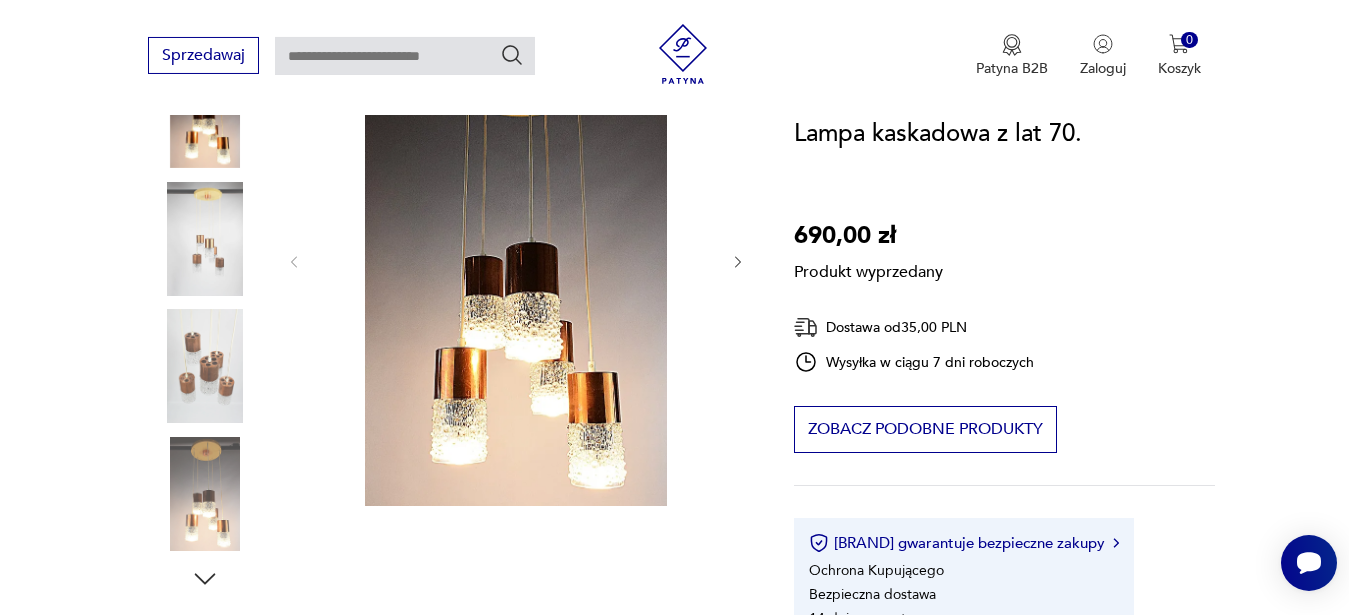 scroll, scrollTop: 510, scrollLeft: 0, axis: vertical 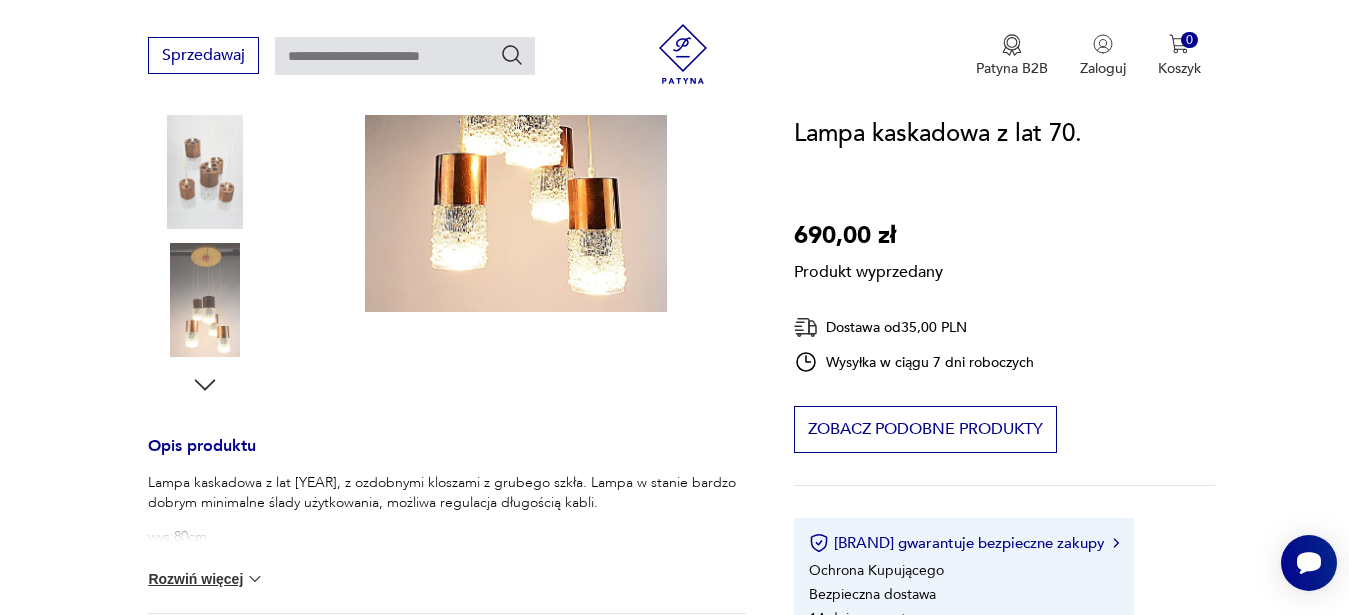 click on "Produkt wyprzedany Opis produktu Lampa kaskadowa z lat 70, z ozdobnymi kloszami z grubego szkła. Lampa w stanie bardzo dobrym minimalne ślady użytkowania, możliwa regulacja długością kabli.
wys:80cm
szer:27cm Rozwiń więcej Szczegóły produktu Tagi:   luksusowo ,  szkło lodowe O sprzedawcy [BRAND] [USERNAME] Zweryfikowany sprzedawca Od 9 lat z [BRAND] Dostawa i zwroty Dostępne formy dostawy: Kurier   35,00 PLN Zwroty: Jeśli z jakiegokolwiek powodu chcesz zwrócić zamówiony przedmiot, masz na to   14 dni od momentu otrzymania przesyłki." at bounding box center (447, 319) 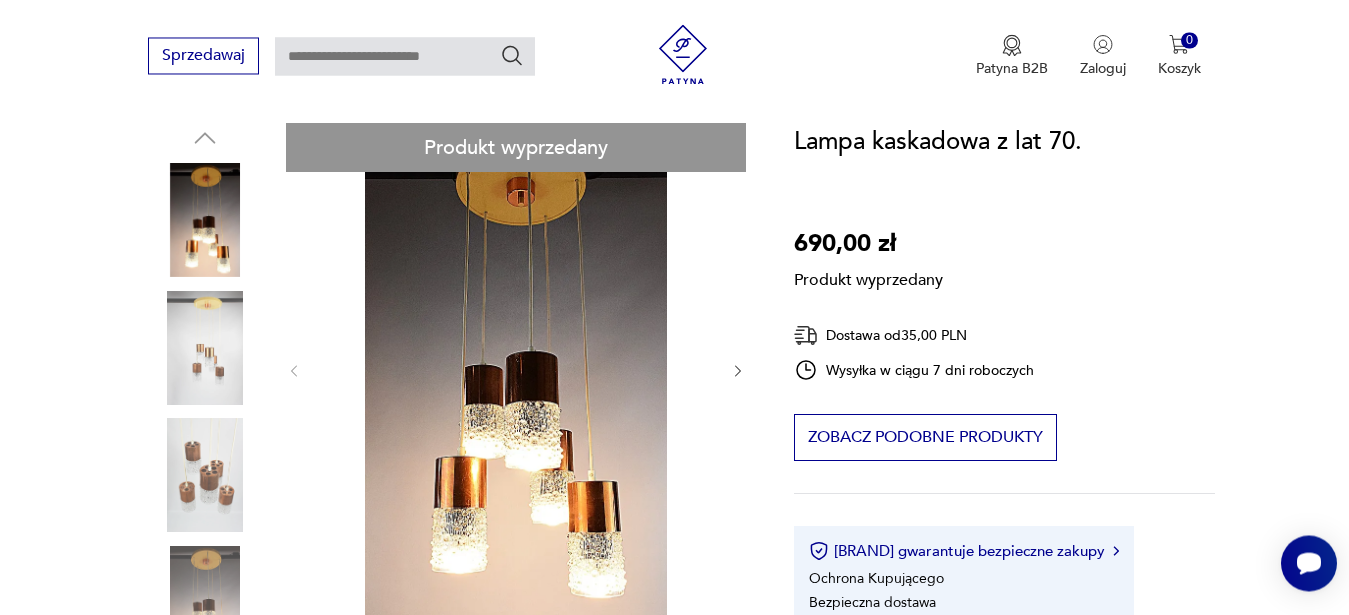 scroll, scrollTop: 204, scrollLeft: 0, axis: vertical 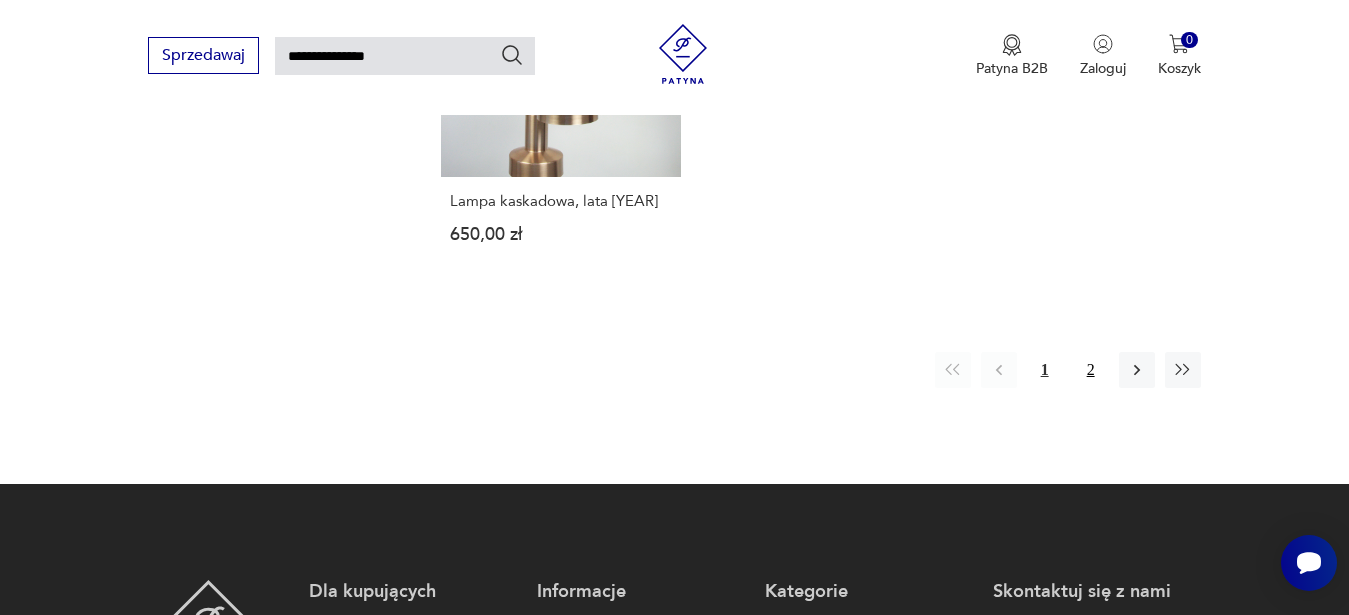 click on "2" at bounding box center (1091, 370) 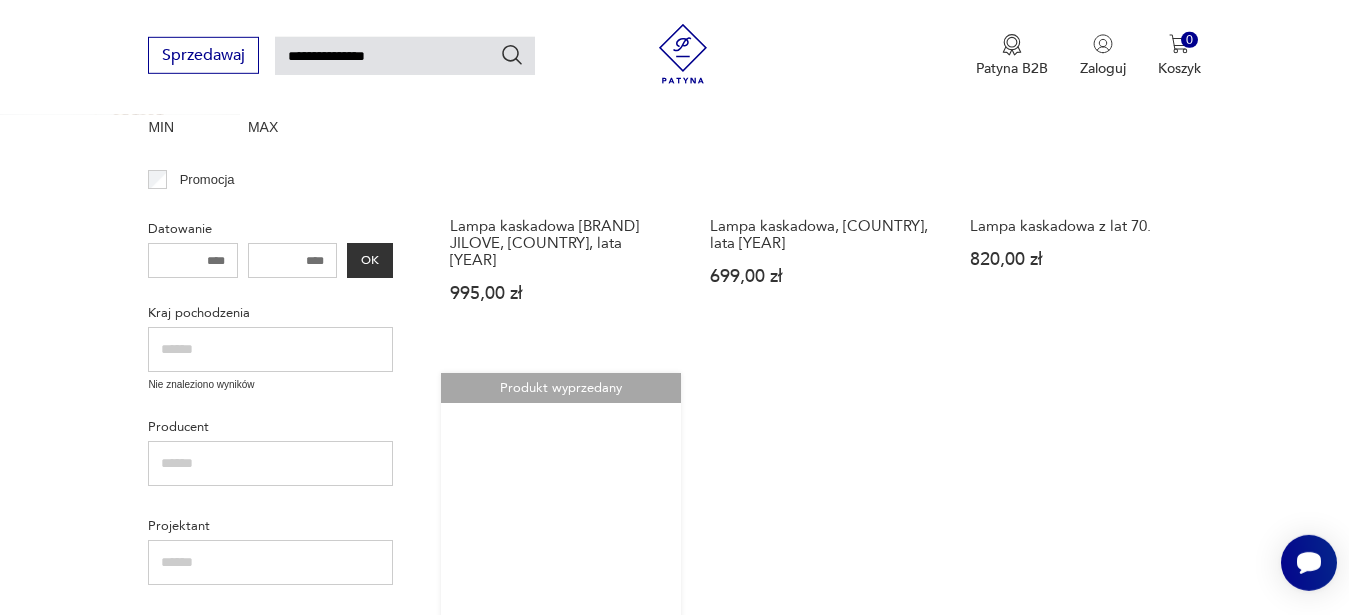 scroll, scrollTop: 580, scrollLeft: 0, axis: vertical 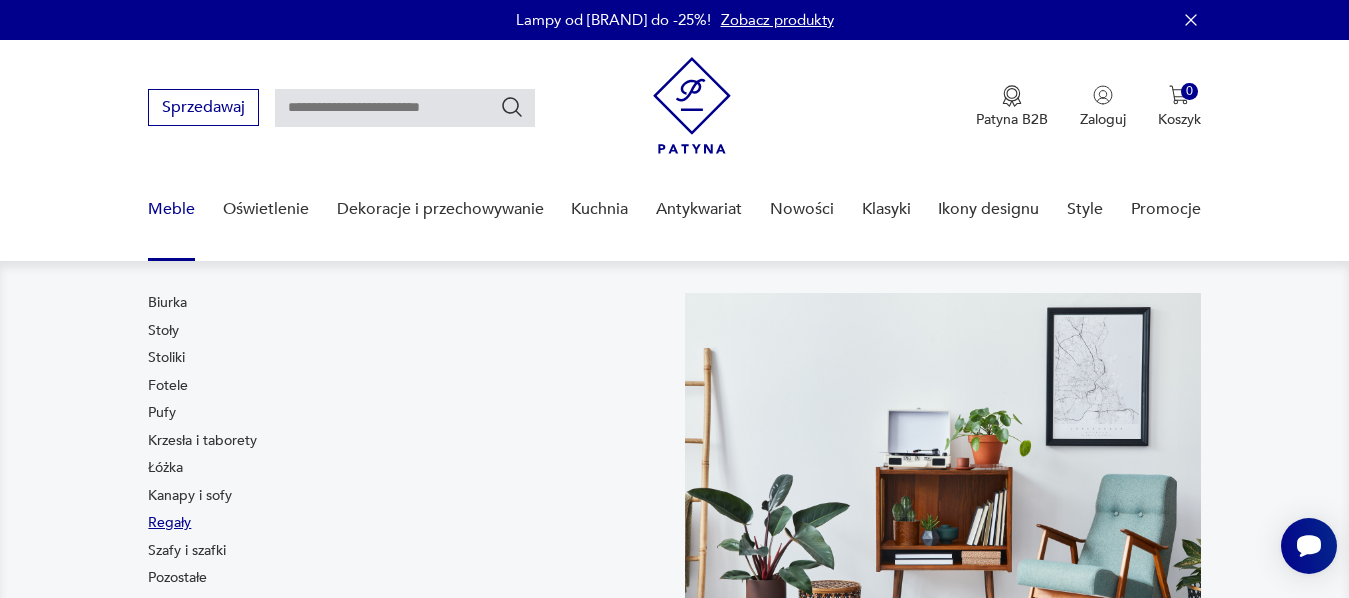 click on "Regały" at bounding box center (169, 523) 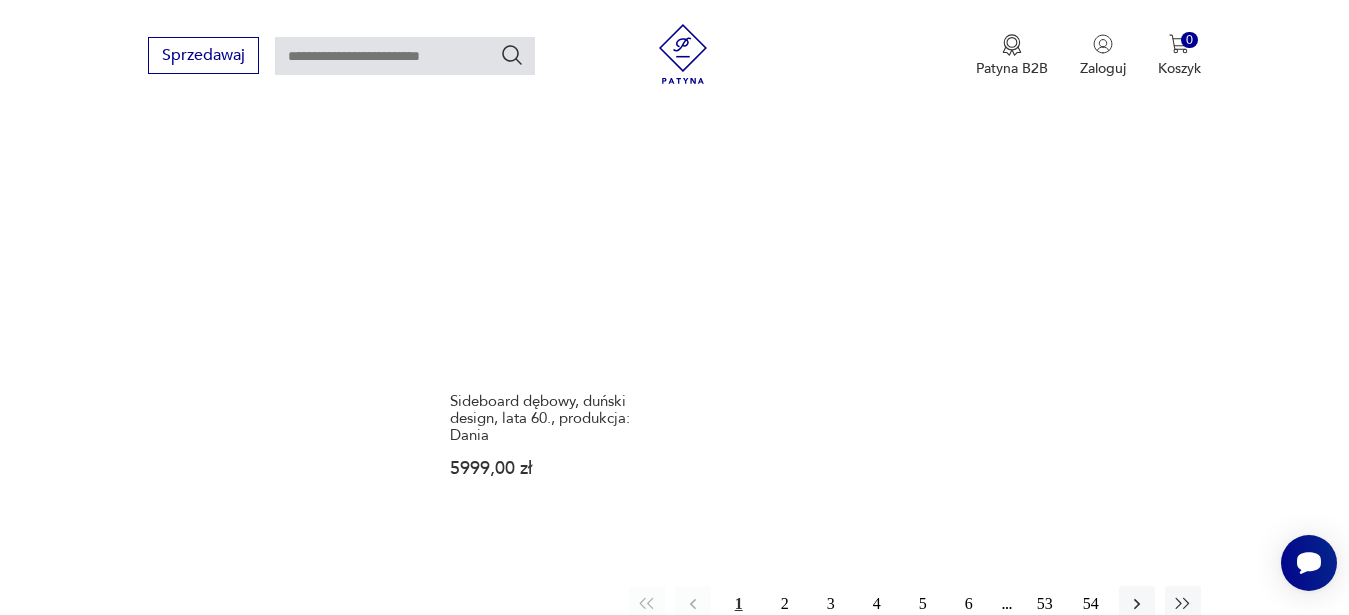 scroll, scrollTop: 2953, scrollLeft: 0, axis: vertical 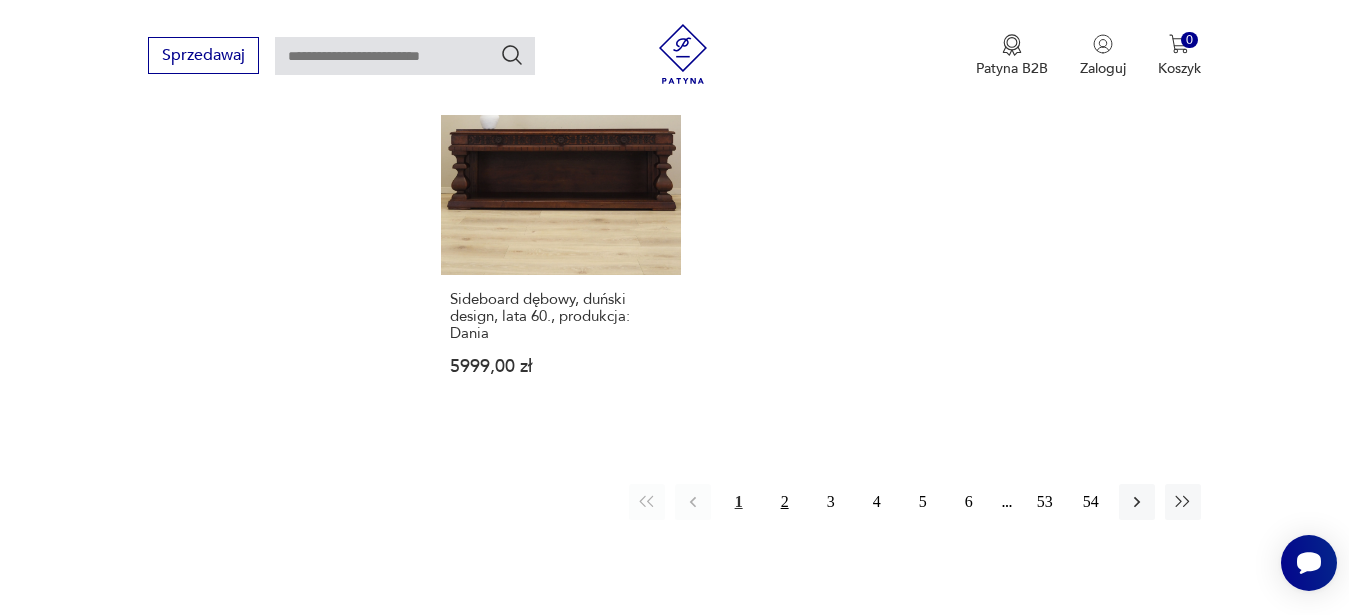 click on "2" at bounding box center [785, 502] 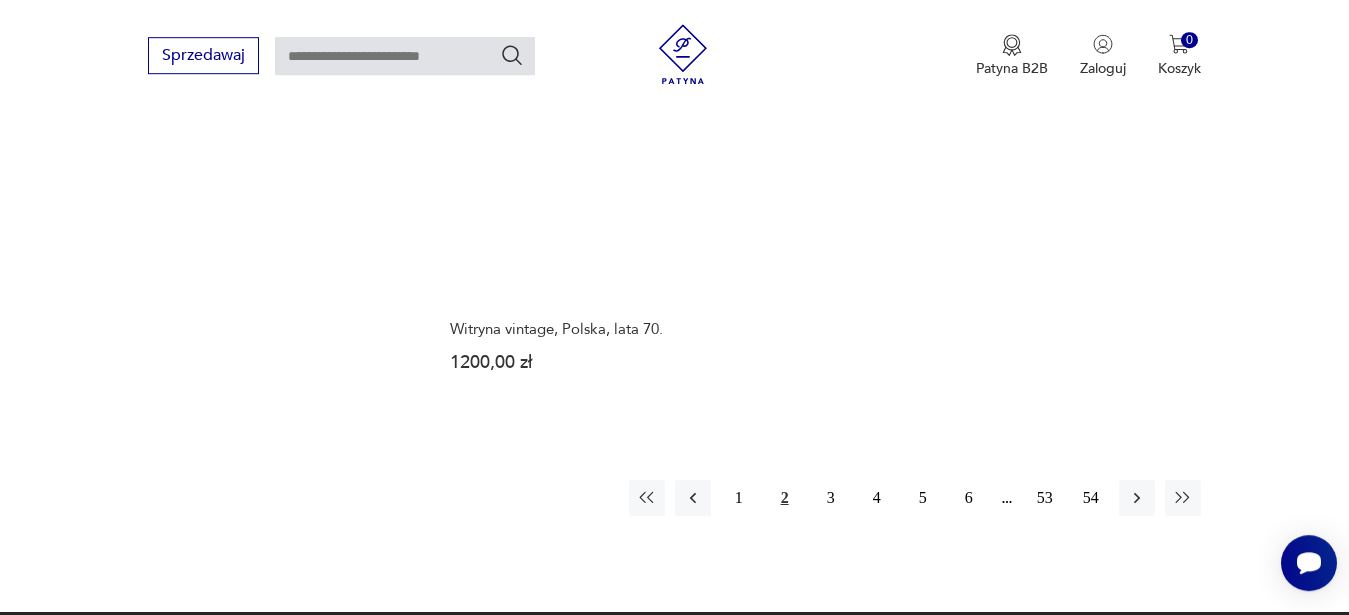 scroll, scrollTop: 2979, scrollLeft: 0, axis: vertical 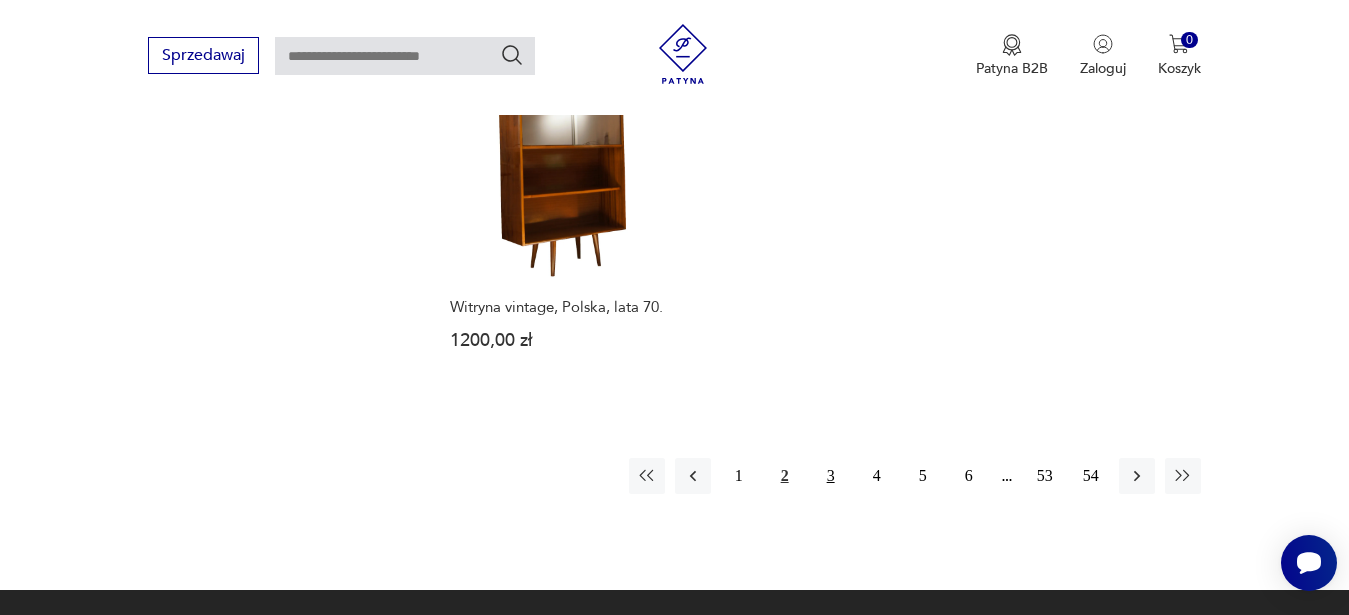 click on "3" at bounding box center [831, 476] 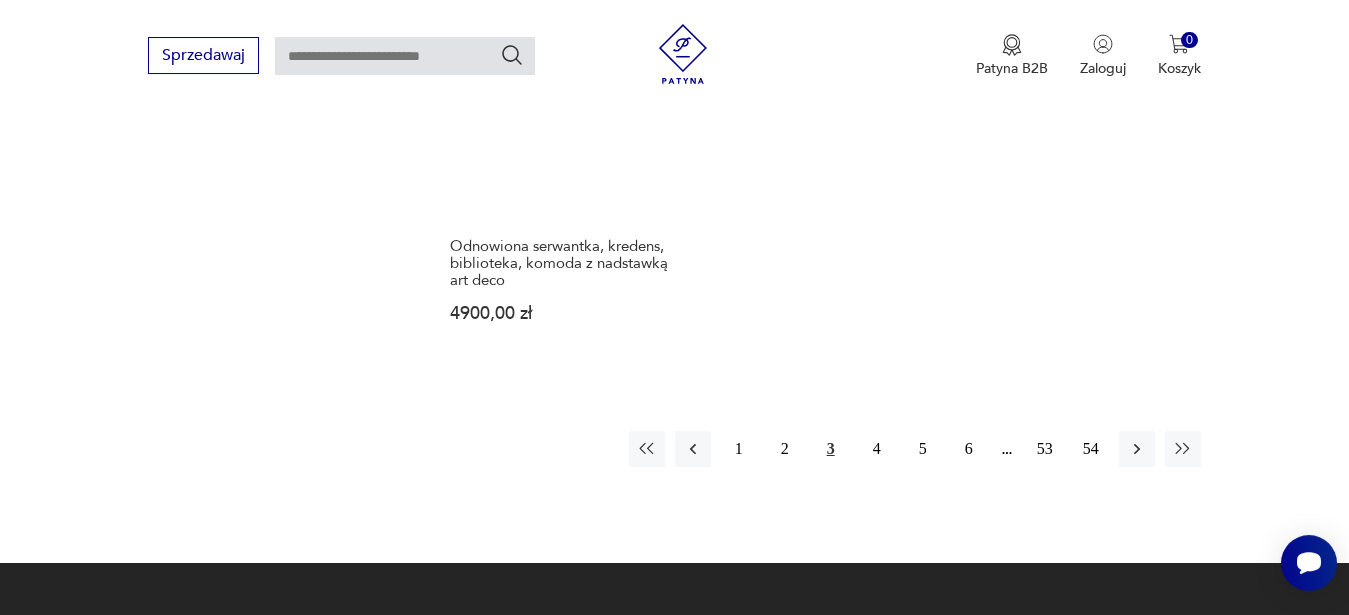 scroll, scrollTop: 2979, scrollLeft: 0, axis: vertical 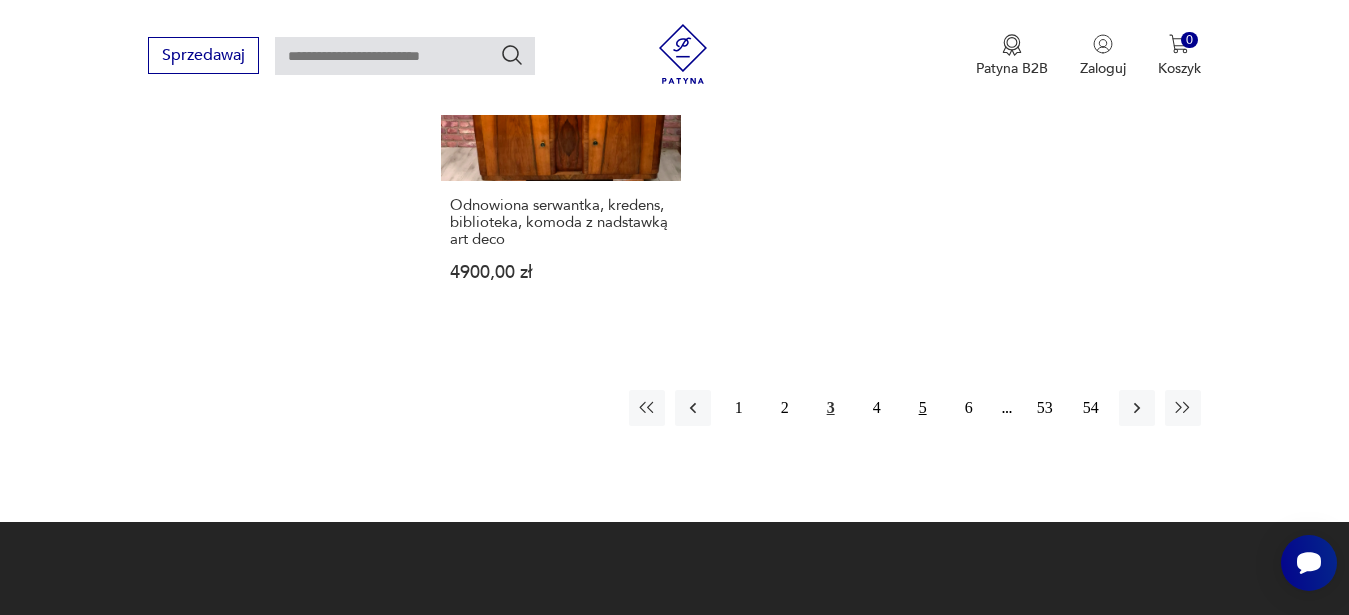 click on "5" at bounding box center (923, 408) 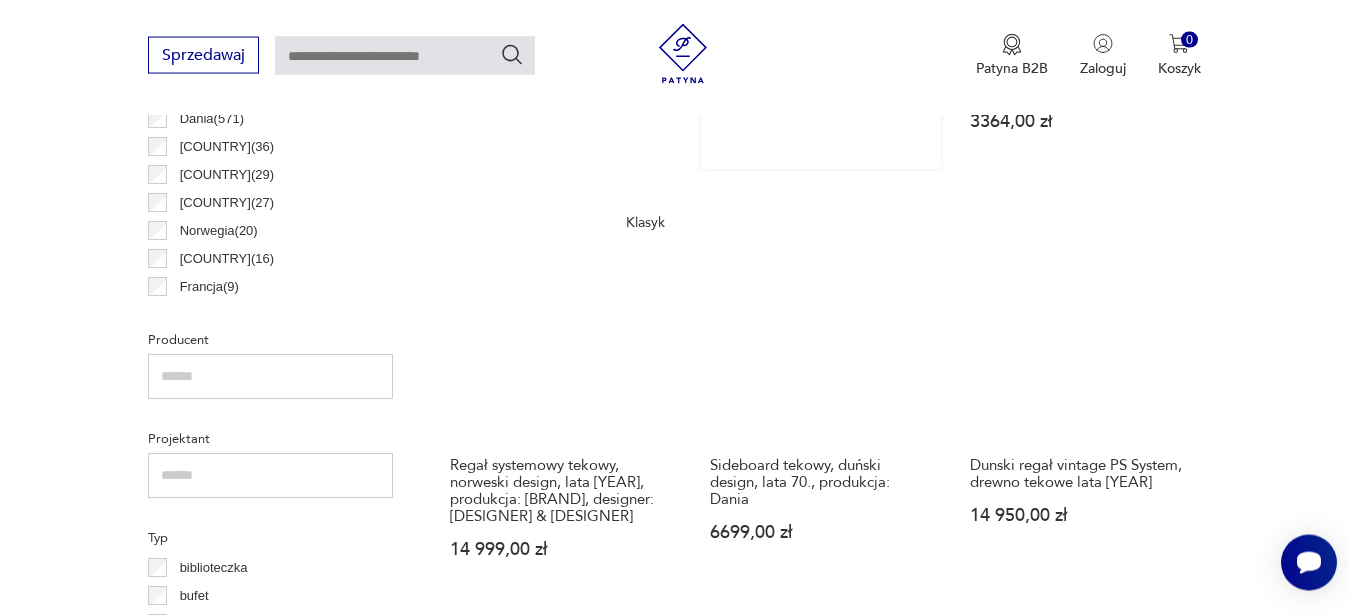 scroll, scrollTop: 1143, scrollLeft: 0, axis: vertical 